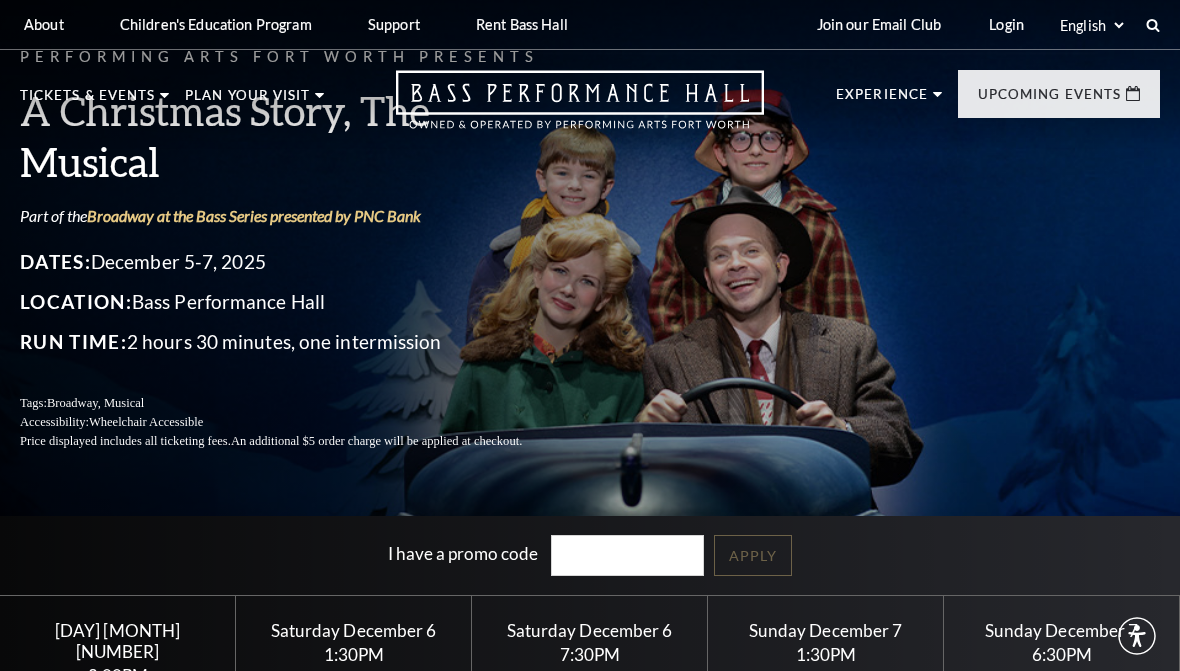 scroll, scrollTop: 0, scrollLeft: 0, axis: both 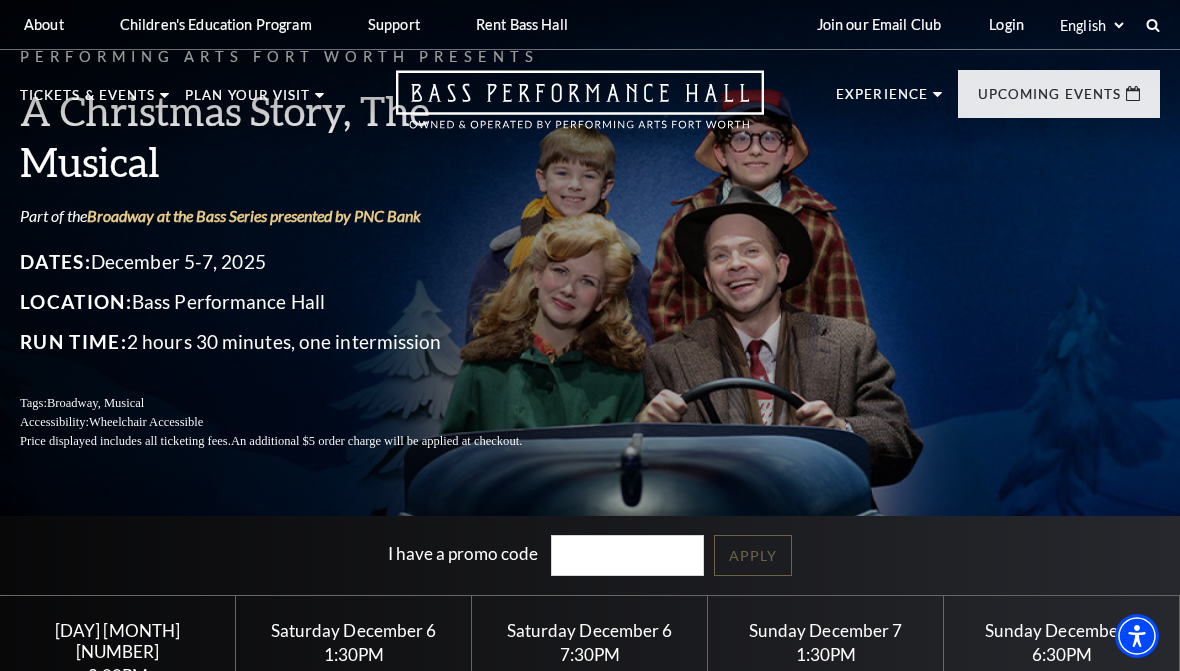 click on "Performing Arts Fort Worth Presents
A Christmas Story, The Musical
Part of the  Broadway at the Bass Series presented by PNC Bank
Dates:  December 5-7, 2025
Location:  Bass Performance Hall
Run Time:  2 hours 30 minutes, one intermission
Tags:  Broadway, Musical
Accessibility:  Wheelchair Accessible
Price displayed includes all ticketing fees.
An additional $5 order charge will be applied at checkout." at bounding box center (295, 248) 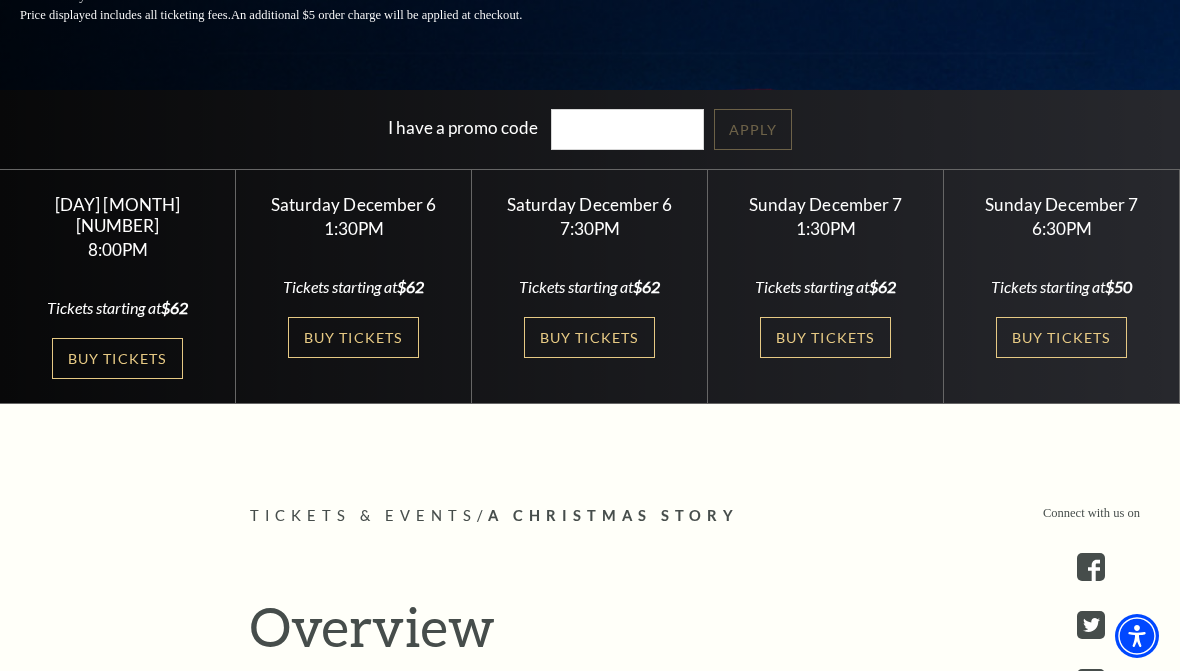 scroll, scrollTop: 410, scrollLeft: 0, axis: vertical 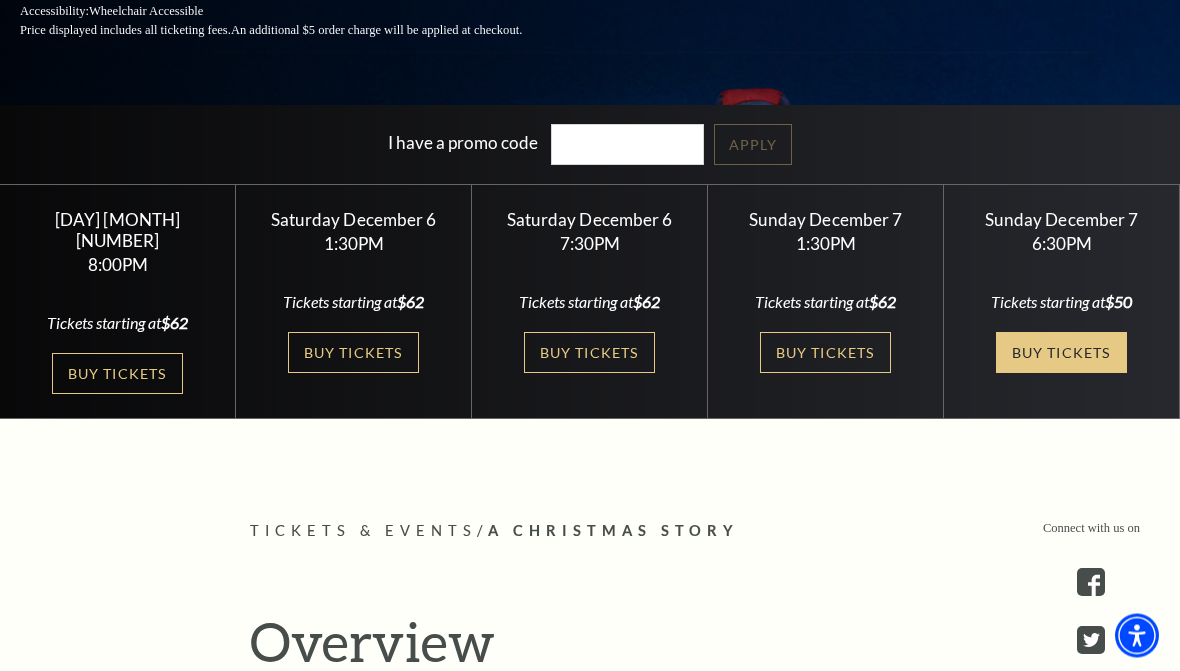 click on "Buy Tickets" at bounding box center [1061, 353] 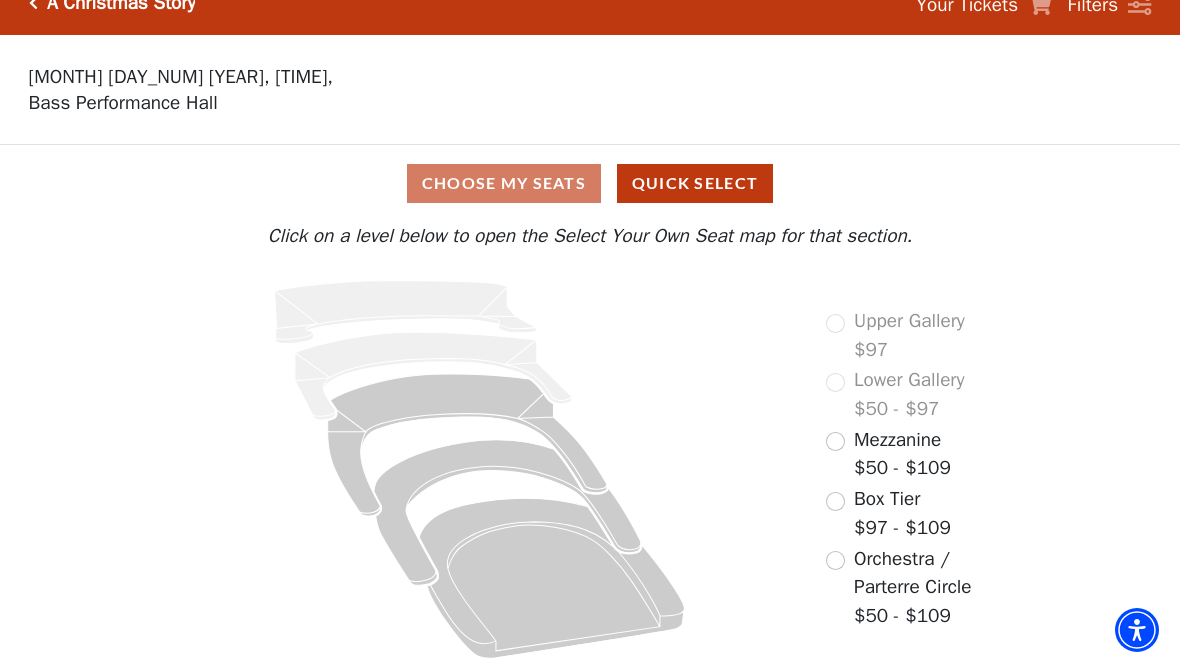 scroll, scrollTop: 63, scrollLeft: 0, axis: vertical 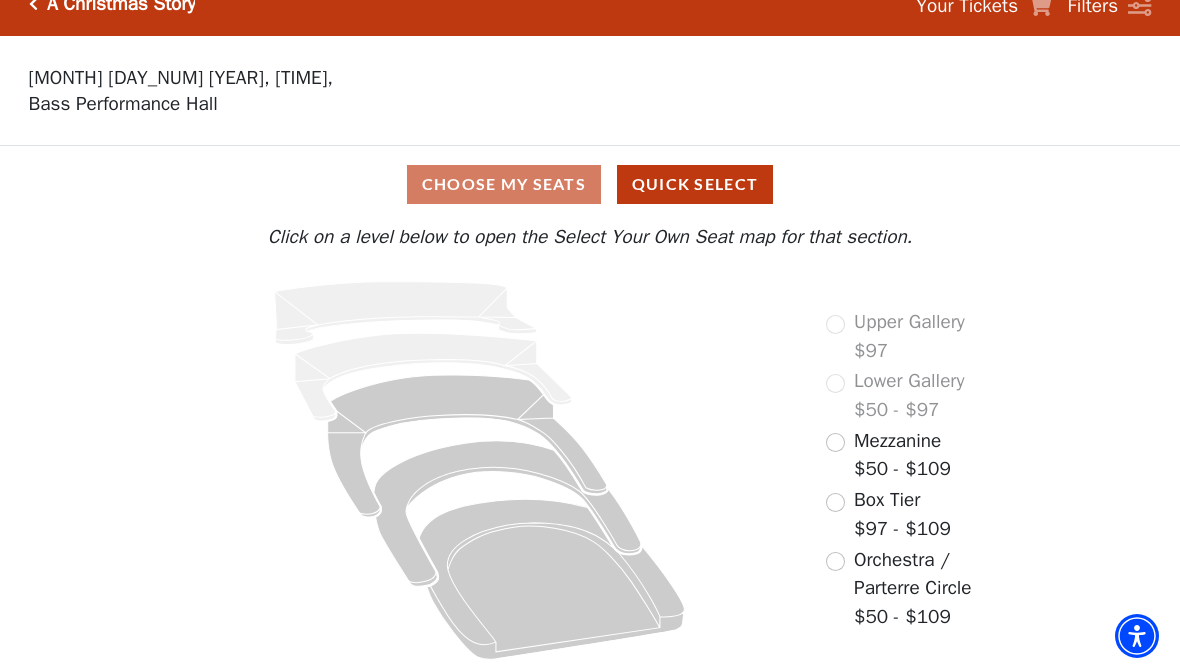click at bounding box center [835, 561] 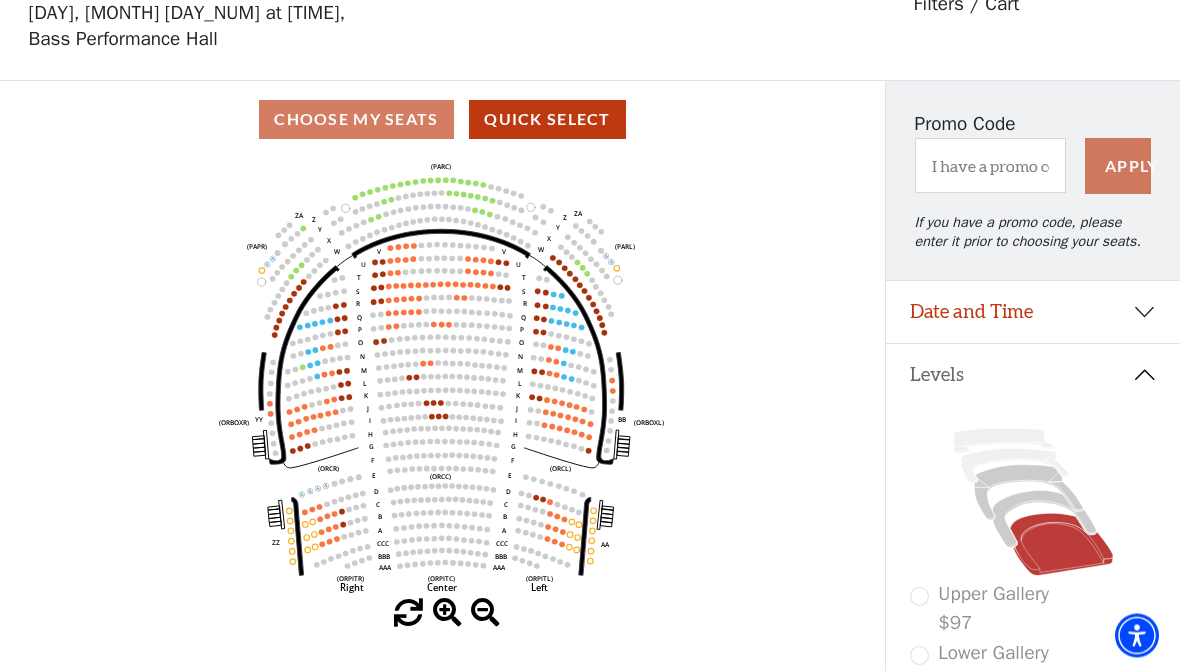 scroll, scrollTop: 93, scrollLeft: 0, axis: vertical 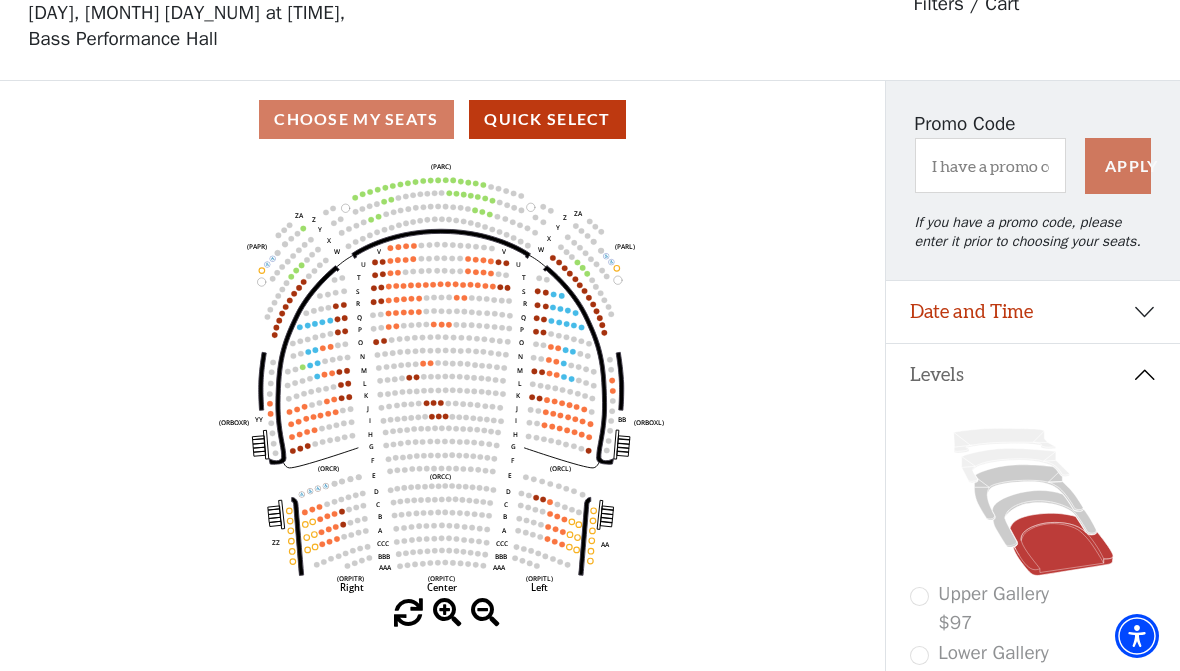 click on "Left   (ORPITL)   Right   (ORPITR)   Center   (ORPITC)   ZZ   AA   YY   BB   ZA   ZA   (ORCL)   (ORCR)   (ORCC)   (ORBOXL)   (ORBOXR)   (PARL)   (PAPR)   (PARC)   Z   Y   X   W   Z   Y   X   W   V   U   T   S   R   Q   P   O   N   M   L   K   J   I   H   G   F   E   D   C   B   A   CCC   BBB   AAA   V   U   T   S   R   Q   P   O   N   M   L   K   J   I   H   G   F   E   D   C   B   A   CCC   BBB   AAA" 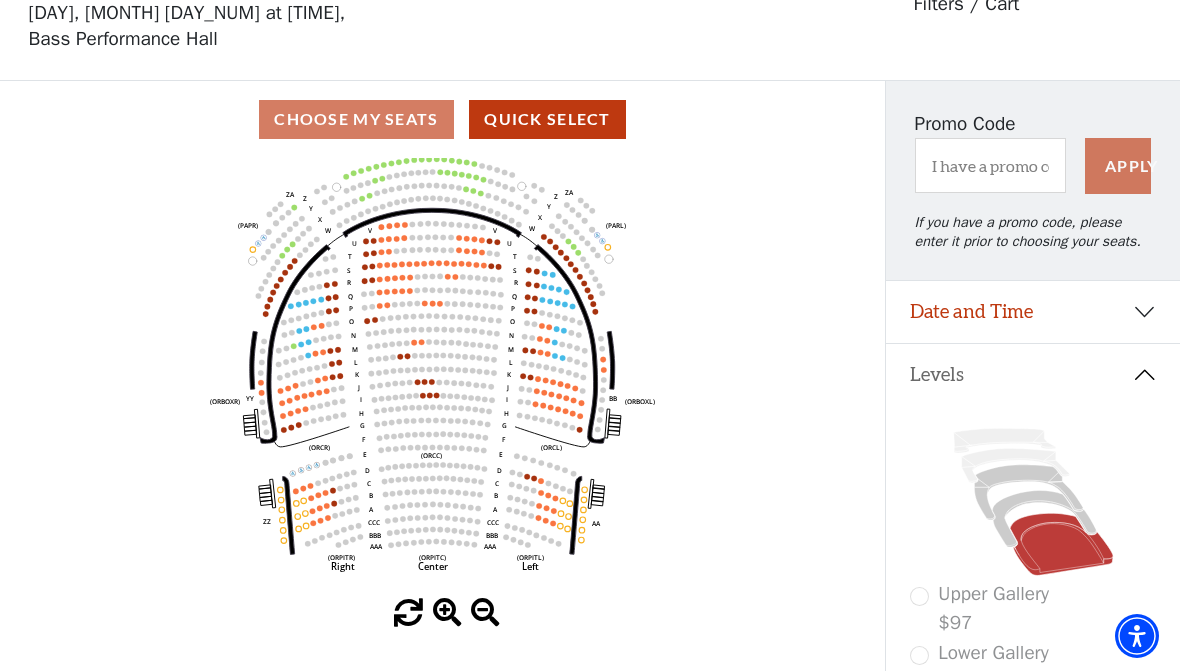 click 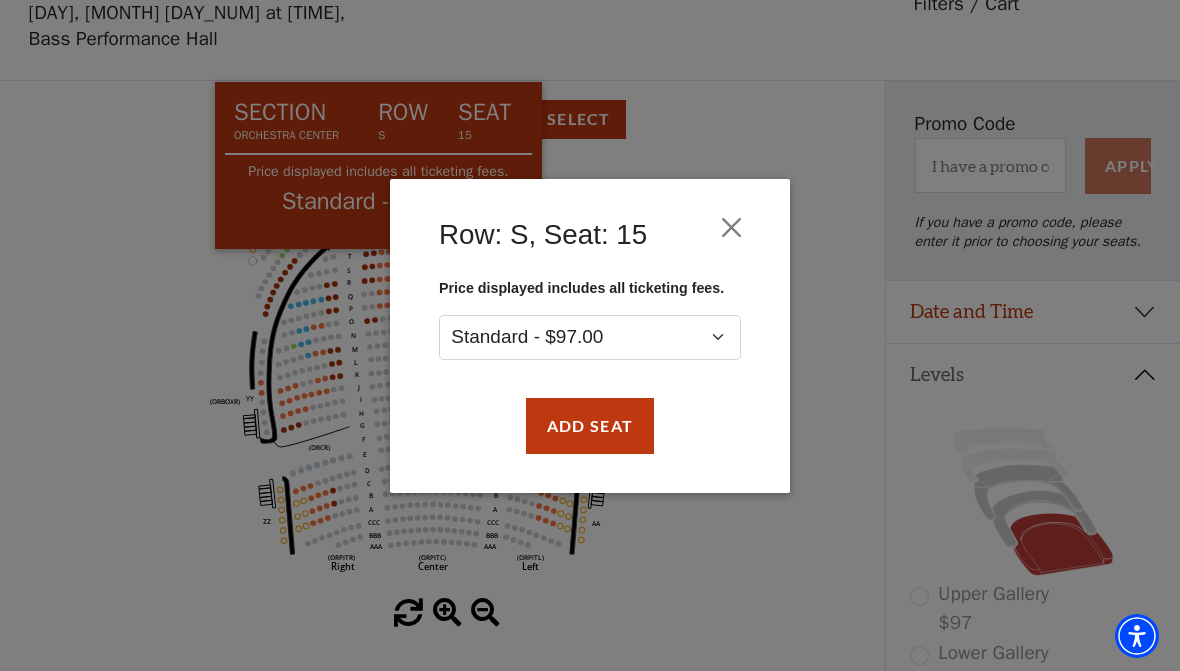 click on "Row: S, Seat: 15
Price displayed includes all ticketing fees.
Standard - $[PRICE]
Add Seat" at bounding box center (590, 335) 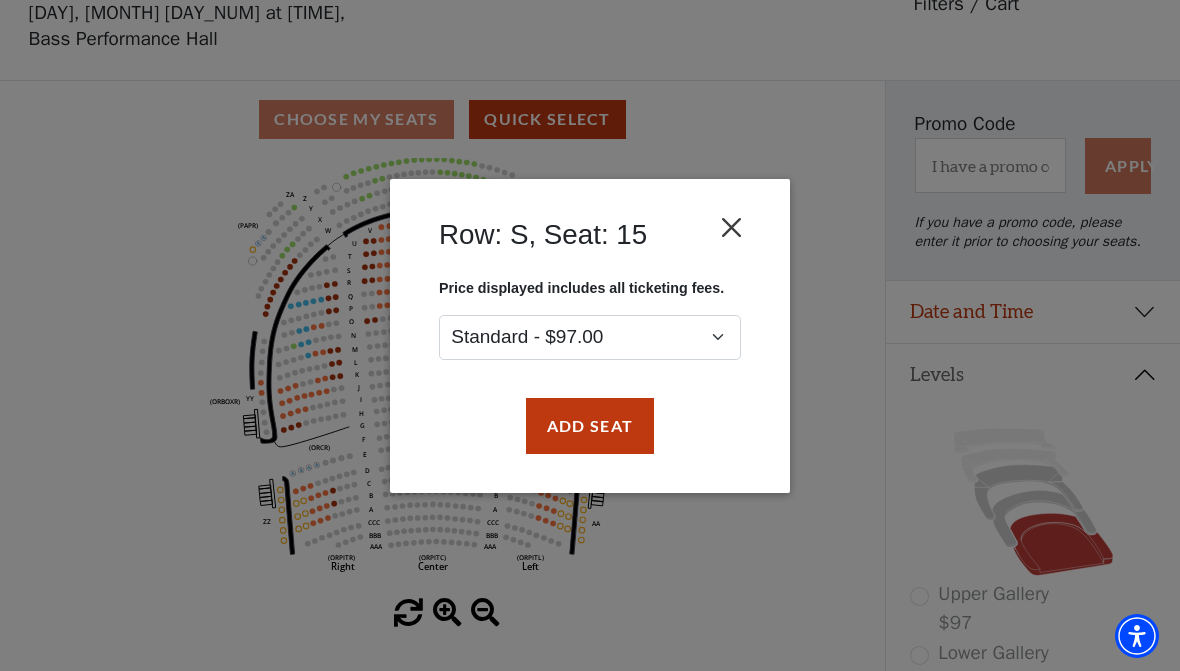 click at bounding box center (732, 227) 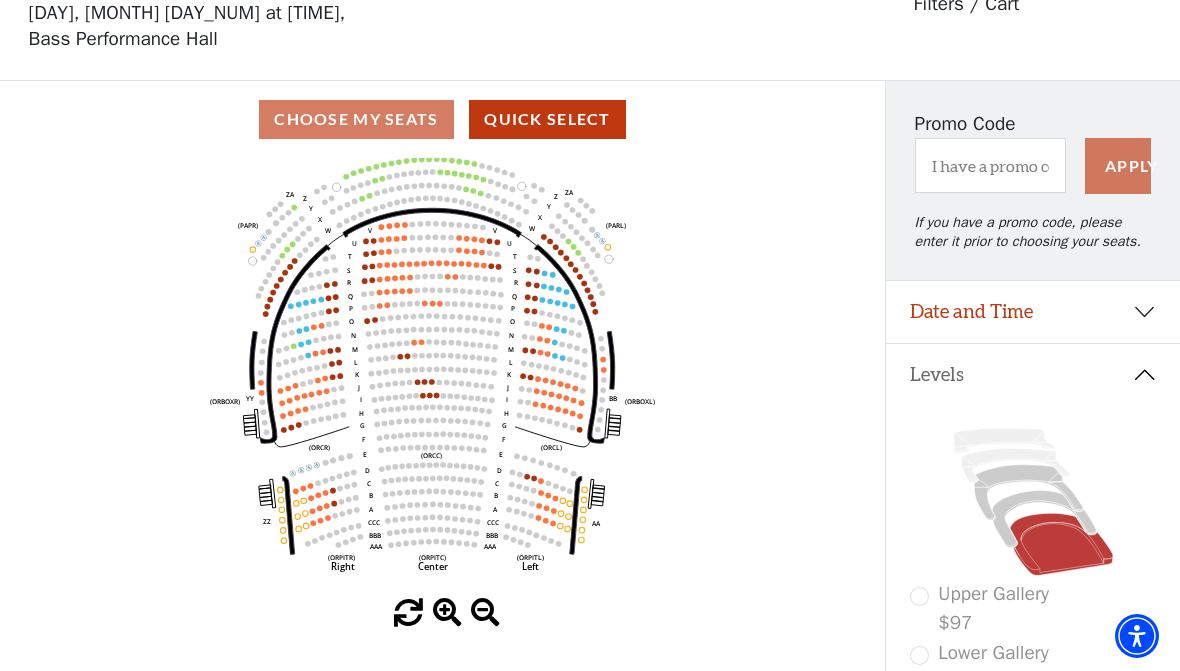click 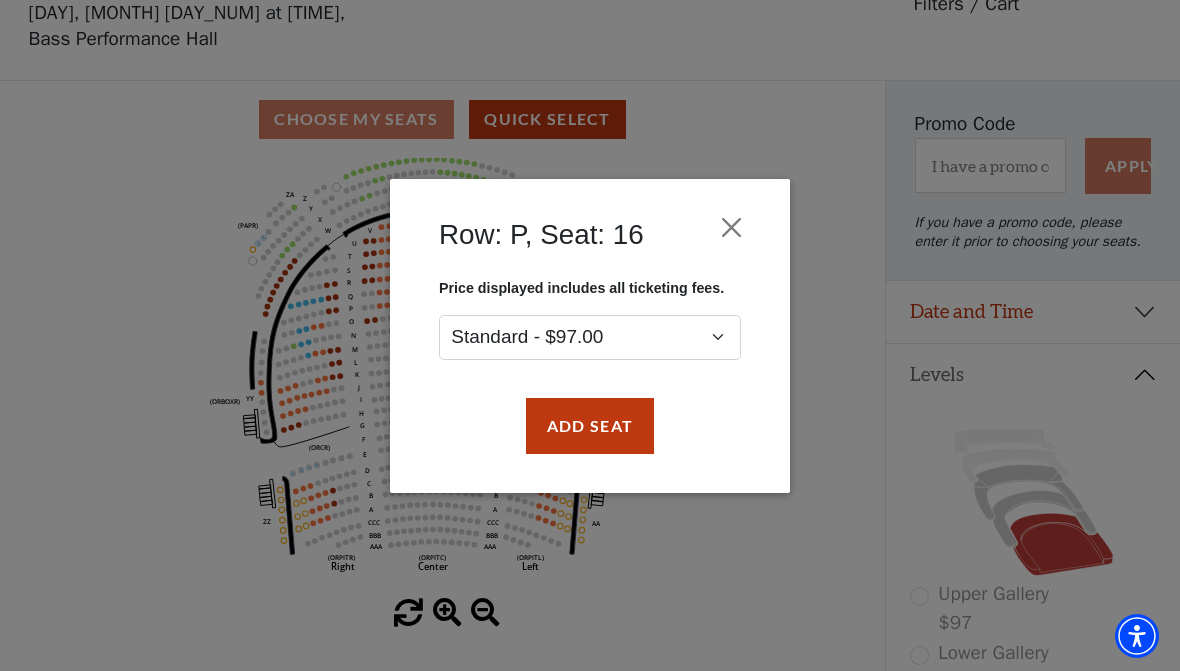click on "Row: P, Seat: 16
Price displayed includes all ticketing fees.
Standard - $[PRICE]
Add Seat" at bounding box center (590, 335) 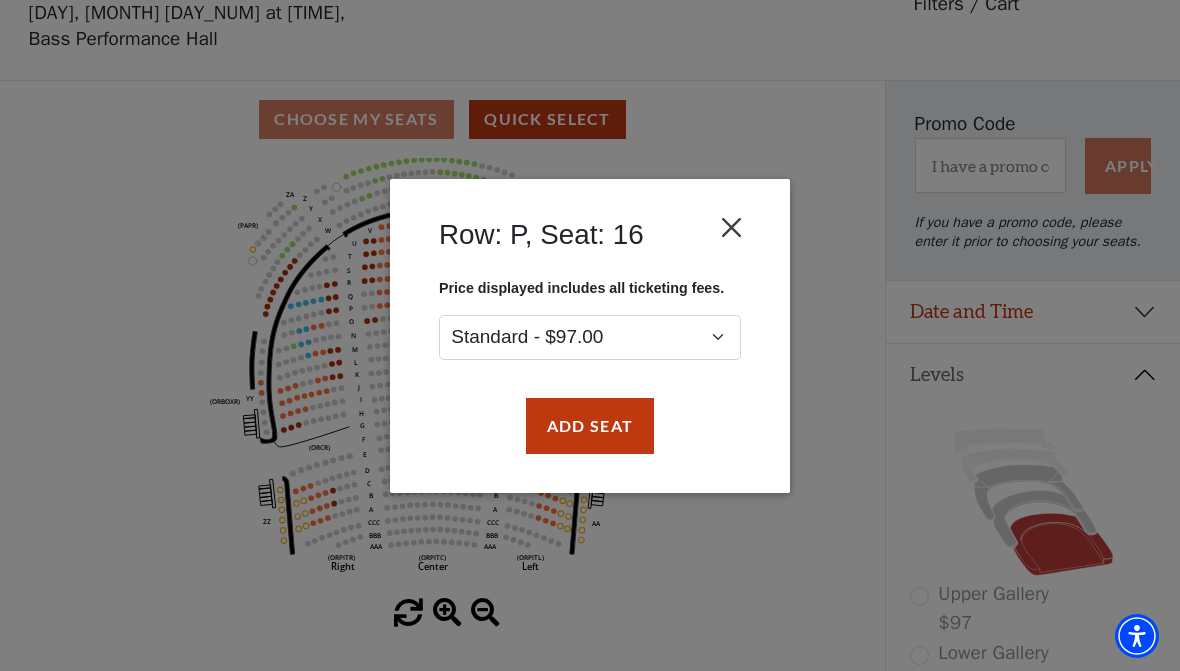 click at bounding box center (732, 227) 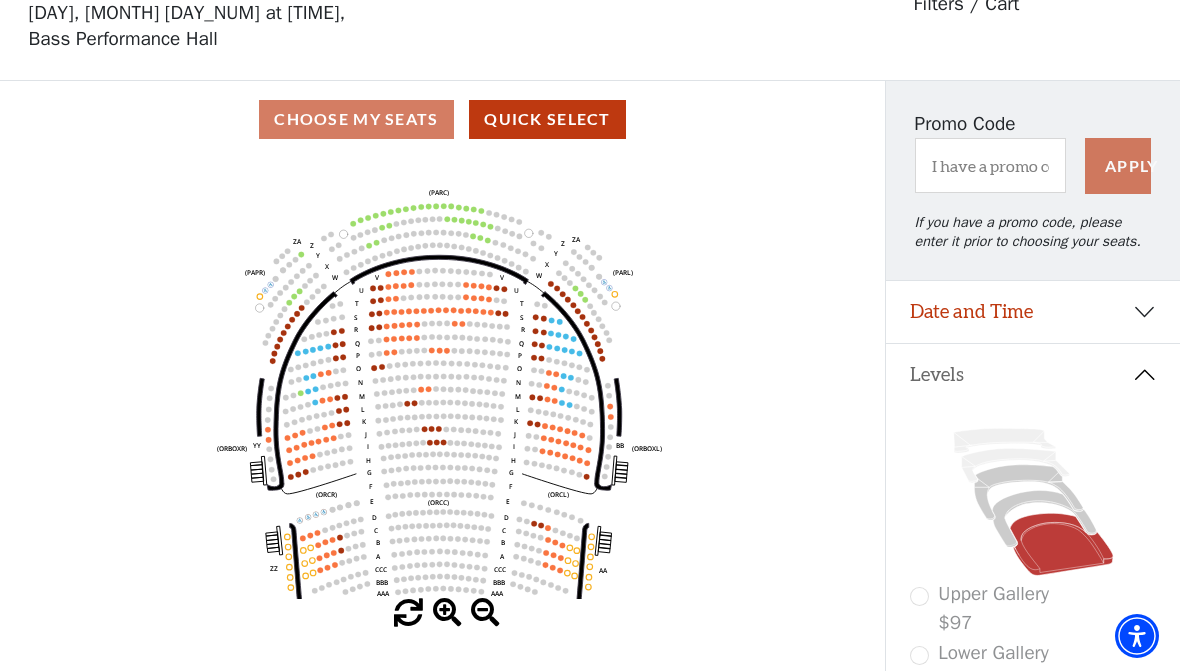 click on "Left   (ORPITL)   Right   (ORPITR)   Center   (ORPITC)   ZZ   AA   YY   BB   ZA   ZA   (ORCL)   (ORCR)   (ORCC)   (ORBOXL)   (ORBOXR)   (PARL)   (PAPR)   (PARC)   Z   Y   X   W   Z   Y   X   W   V   U   T   S   R   Q   P   O   N   M   L   K   J   I   H   G   F   E   D   C   B   A   CCC   BBB   AAA   V   U   T   S   R   Q   P   O   N   M   L   K   J   I   H   G   F   E   D   C   B   A   CCC   BBB   AAA" 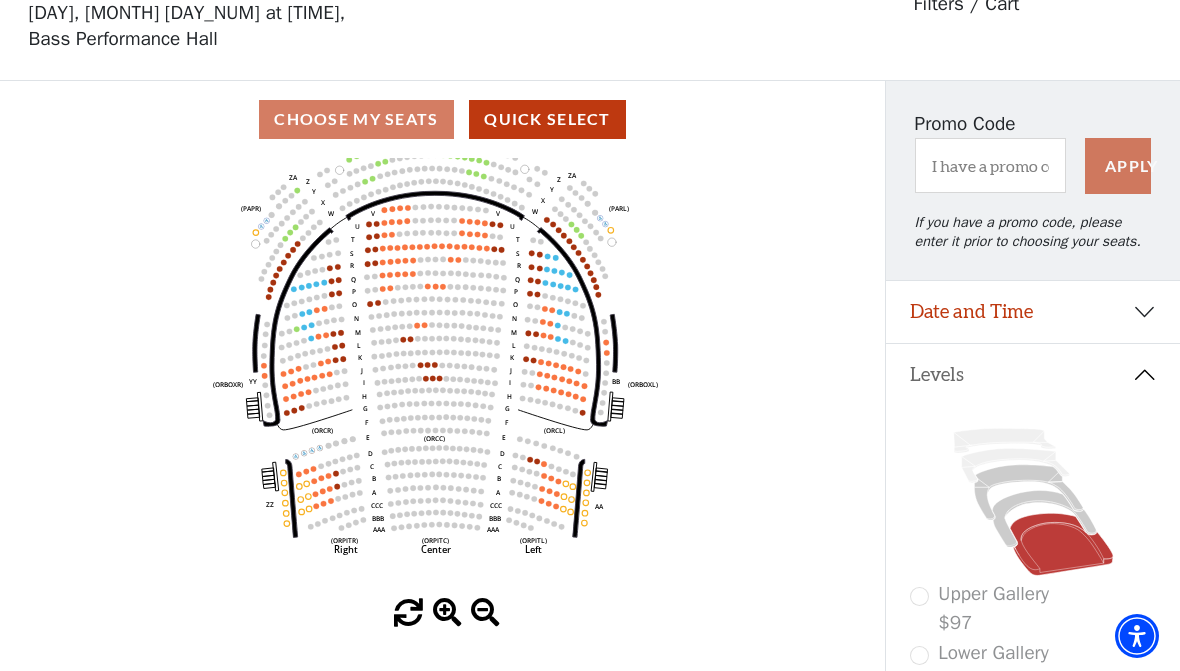 click on "Left   (ORPITL)   Right   (ORPITR)   Center   (ORPITC)   ZZ   AA   YY   BB   ZA   ZA   (ORCL)   (ORCR)   (ORCC)   (ORBOXL)   (ORBOXR)   (PARL)   (PAPR)   (PARC)   Z   Y   X   W   Z   Y   X   W   V   U   T   S   R   Q   P   O   N   M   L   K   J   I   H   G   F   E   D   C   B   A   CCC   BBB   AAA   V   U   T   S   R   Q   P   O   N   M   L   K   J   I   H   G   F   E   D   C   B   A   CCC   BBB   AAA" 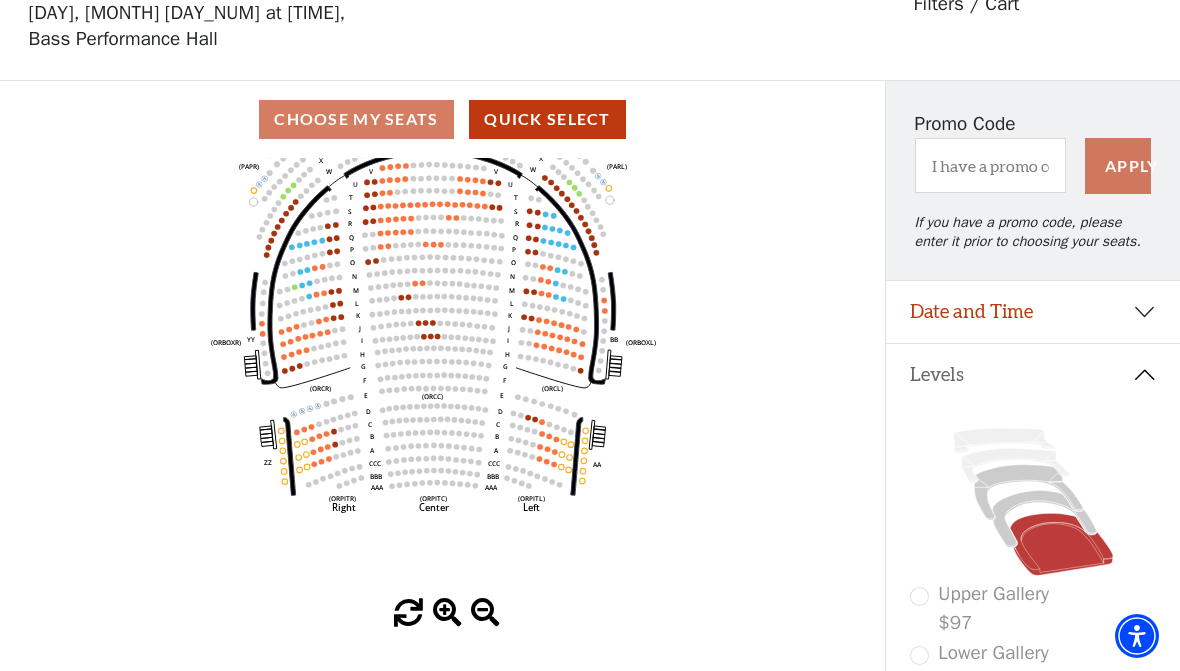 click on "Left   (ORPITL)   Right   (ORPITR)   Center   (ORPITC)   ZZ   AA   YY   BB   ZA   ZA   (ORCL)   (ORCR)   (ORCC)   (ORBOXL)   (ORBOXR)   (PARL)   (PAPR)   (PARC)   Z   Y   X   W   Z   Y   X   W   V   U   T   S   R   Q   P   O   N   M   L   K   J   I   H   G   F   E   D   C   B   A   CCC   BBB   AAA   V   U   T   S   R   Q   P   O   N   M   L   K   J   I   H   G   F   E   D   C   B   A   CCC   BBB   AAA" 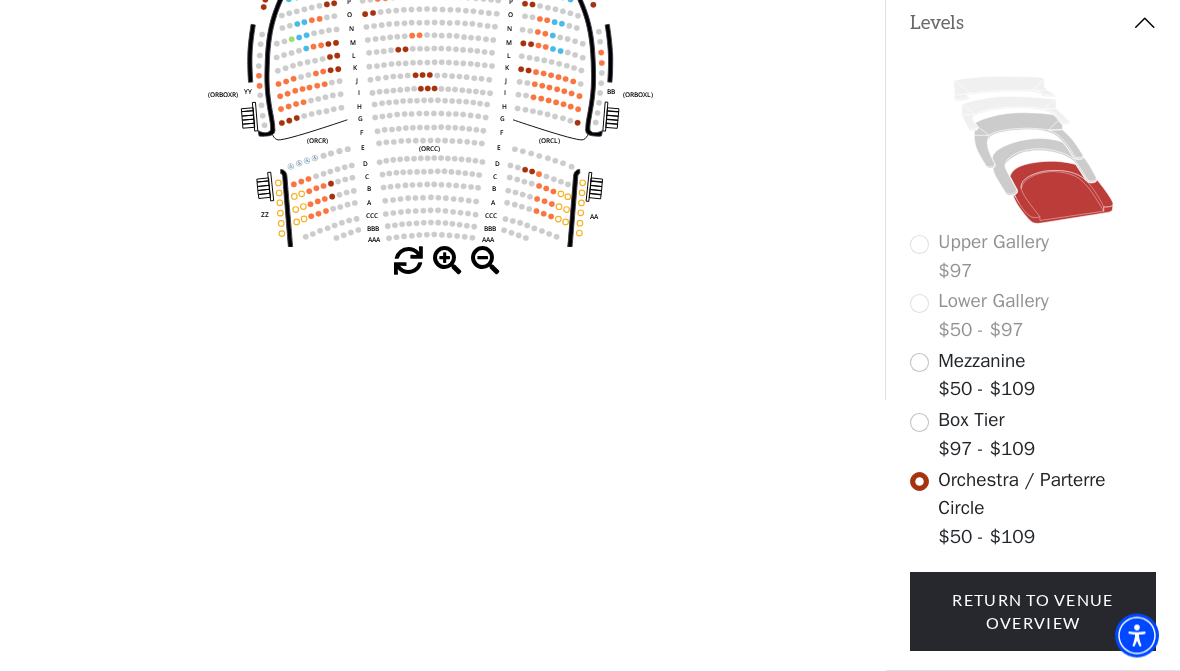 scroll, scrollTop: 435, scrollLeft: 0, axis: vertical 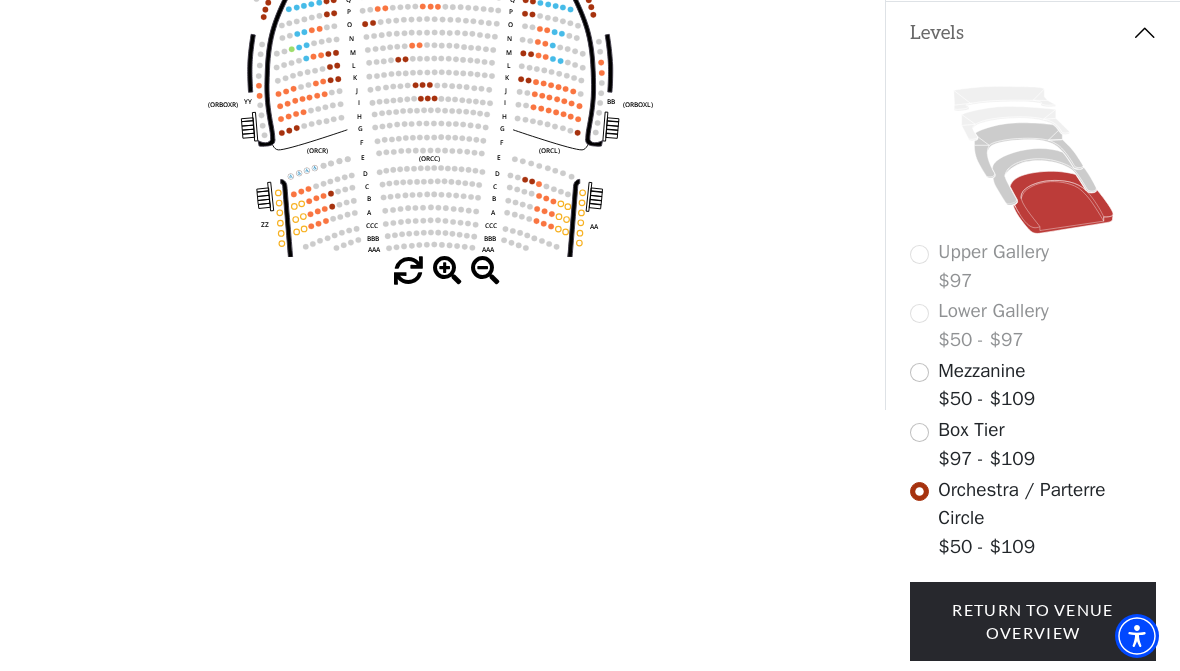 click on "Mezzanine" at bounding box center [981, 371] 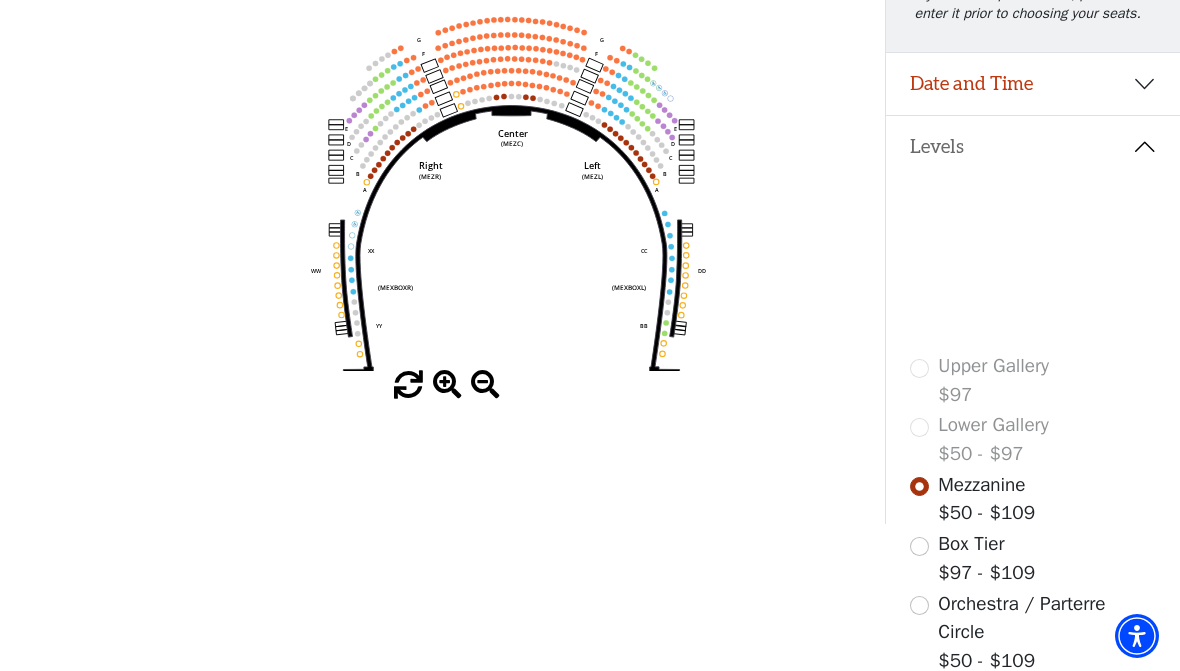 scroll, scrollTop: 321, scrollLeft: 0, axis: vertical 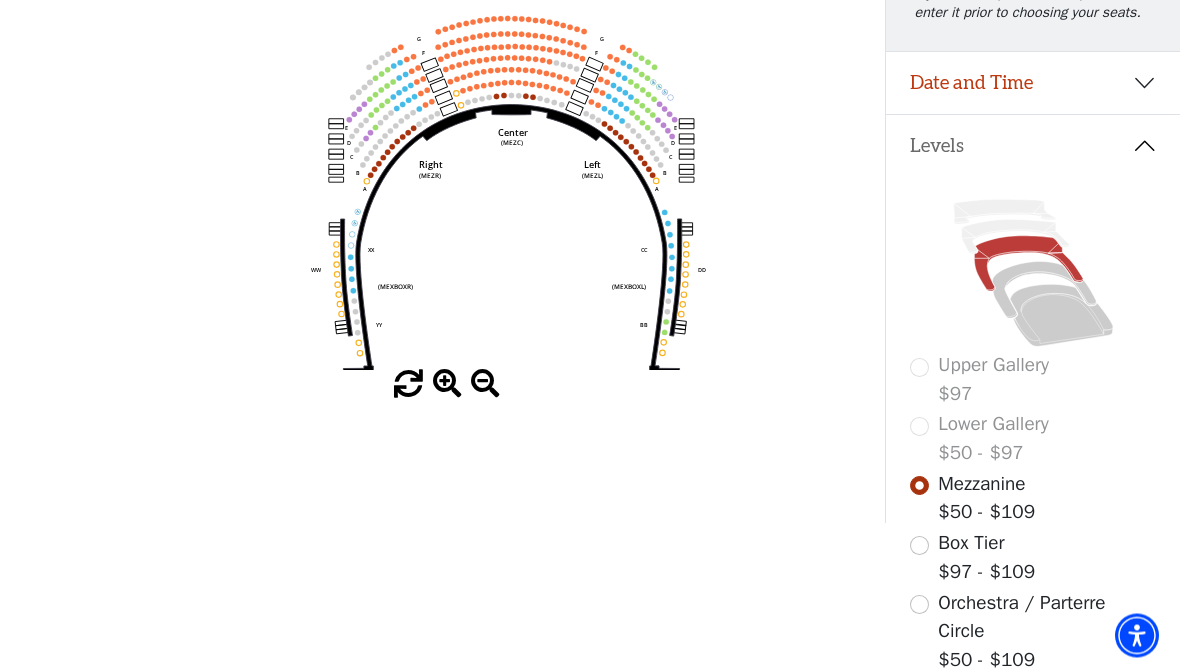 click on "Center   (MEZC)   Right   (MEZR)   Left   (MEZL)   (MEXBOXR)   (MEXBOXL)   XX   WW   CC   DD   YY   BB   ZZ   AA   G   F   E   D   G   F   C   B   A   E   D   C   B   A" 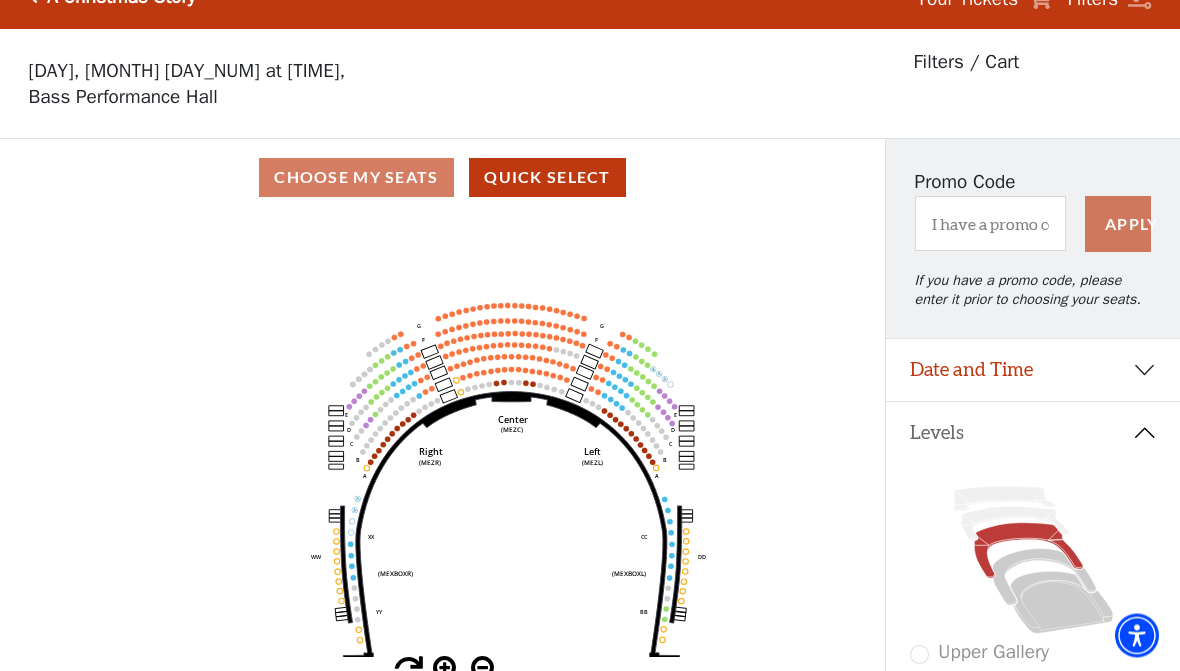 scroll, scrollTop: 36, scrollLeft: 0, axis: vertical 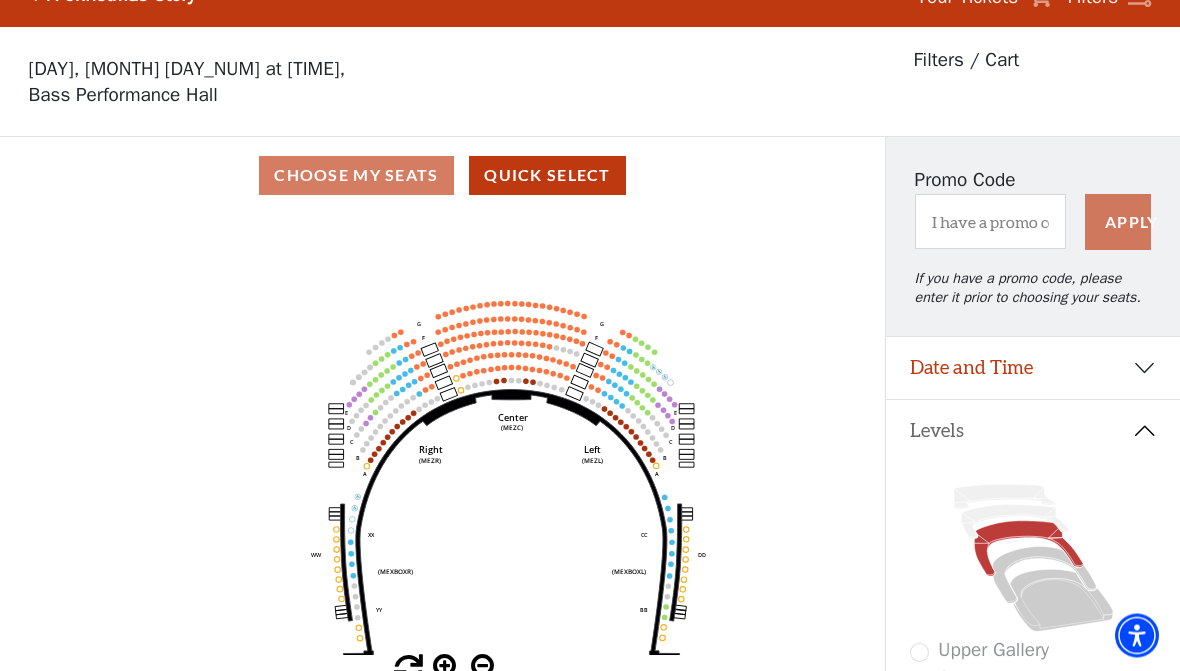 click on "Choose My Seats
Quick Select" at bounding box center (442, 176) 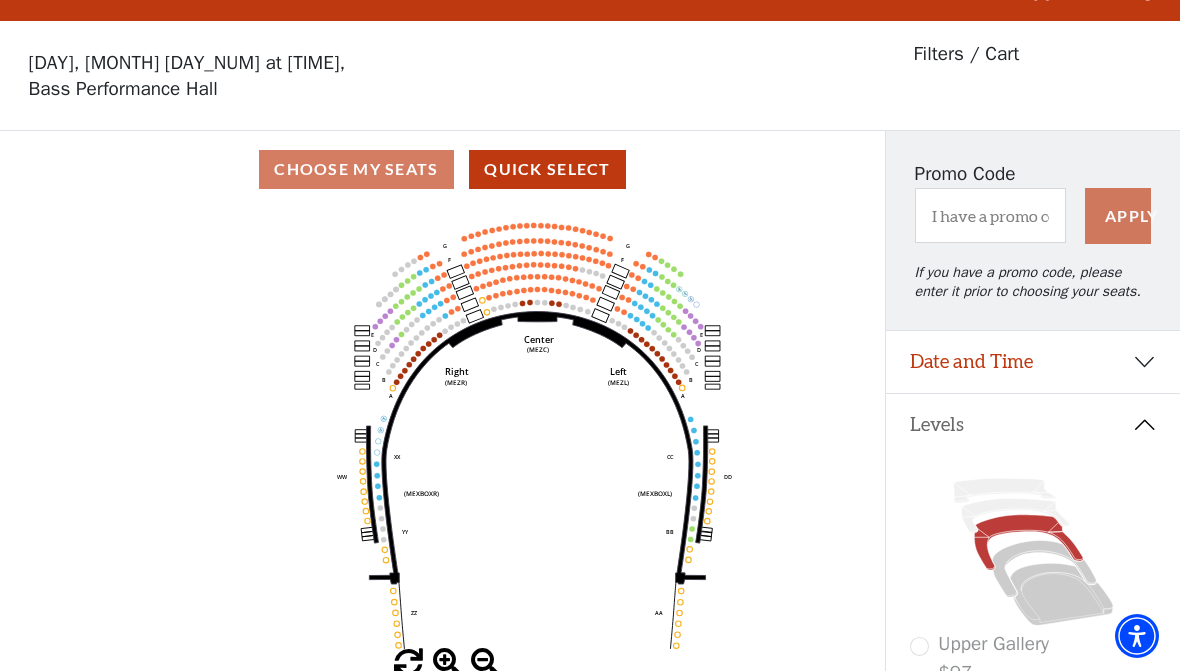 scroll, scrollTop: 52, scrollLeft: 0, axis: vertical 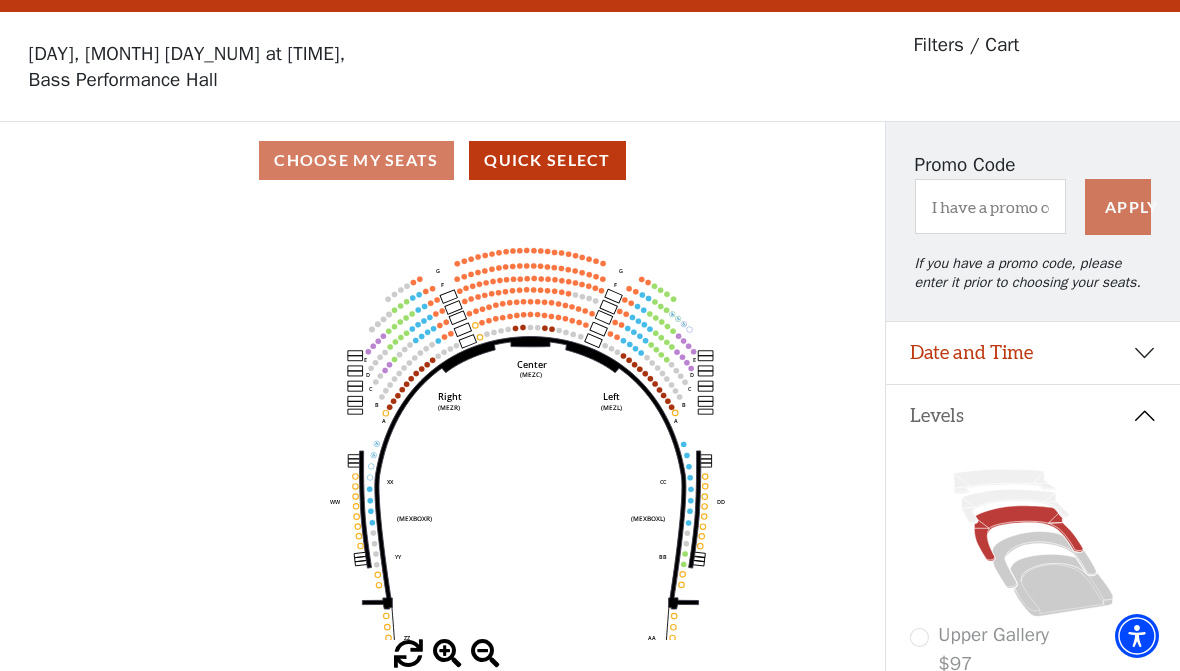 click 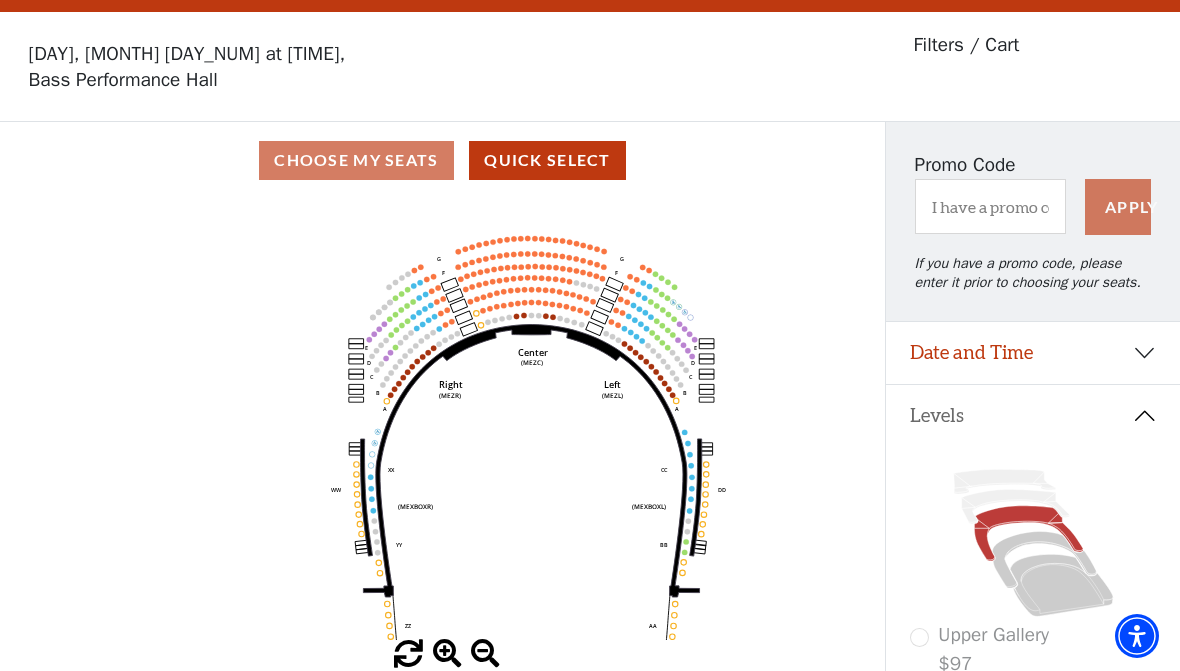 click 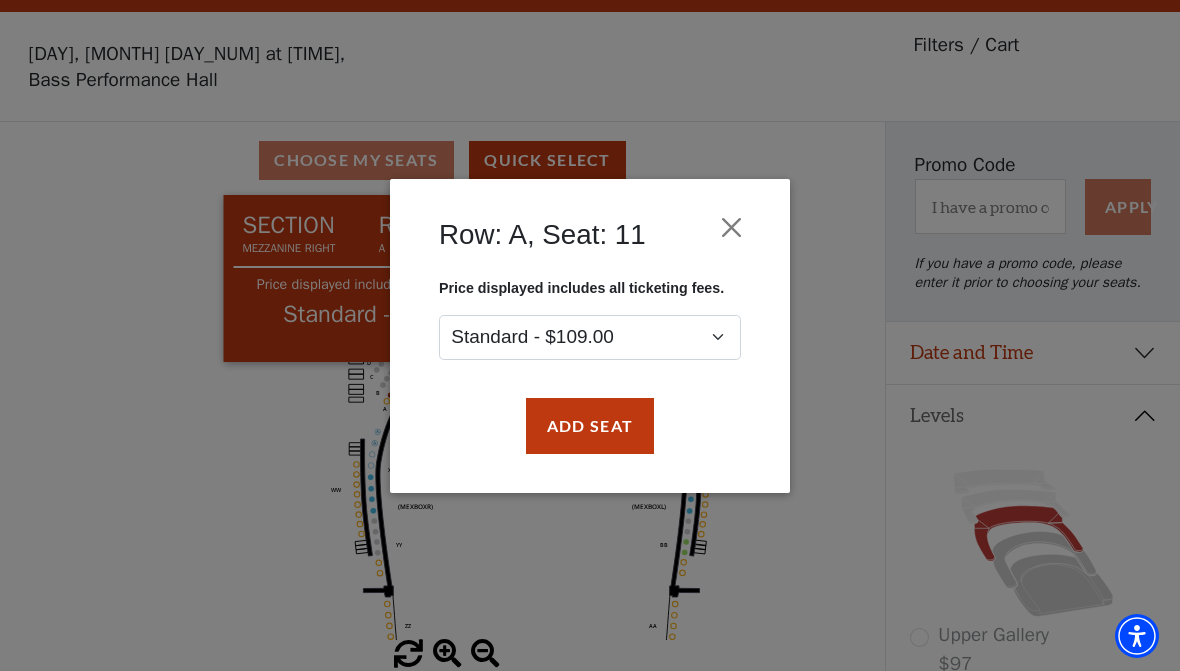 click on "Row: A, Seat: 11
Price displayed includes all ticketing fees.
Standard - $[PRICE]
Add Seat" at bounding box center [590, 335] 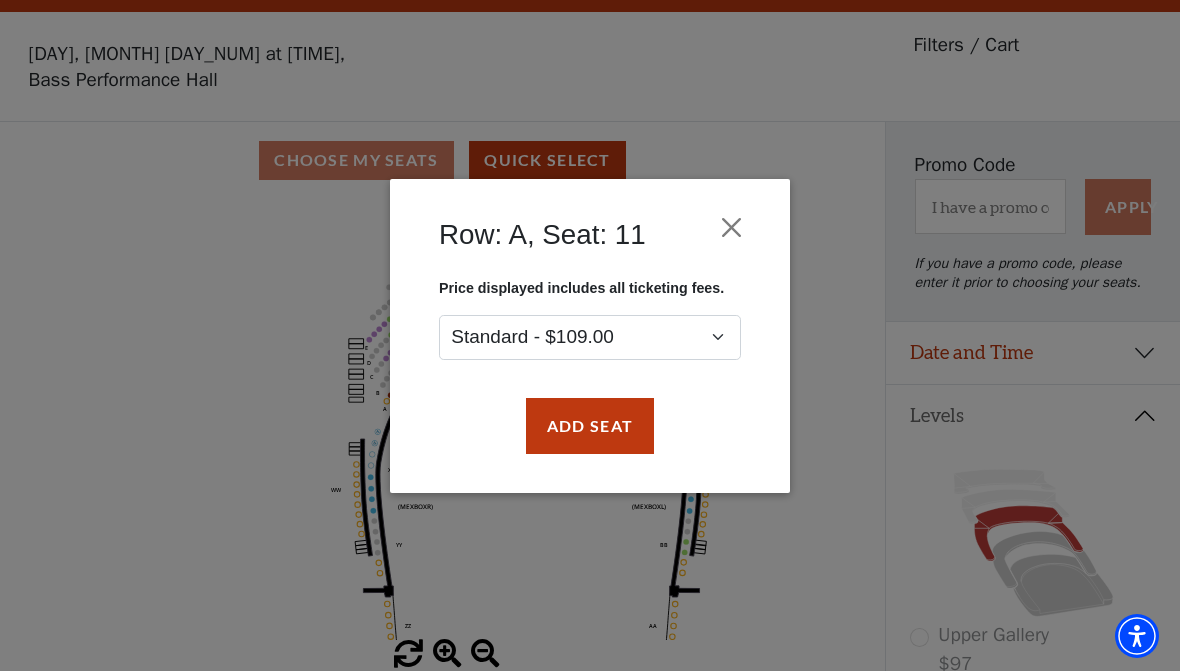 scroll, scrollTop: 52, scrollLeft: 0, axis: vertical 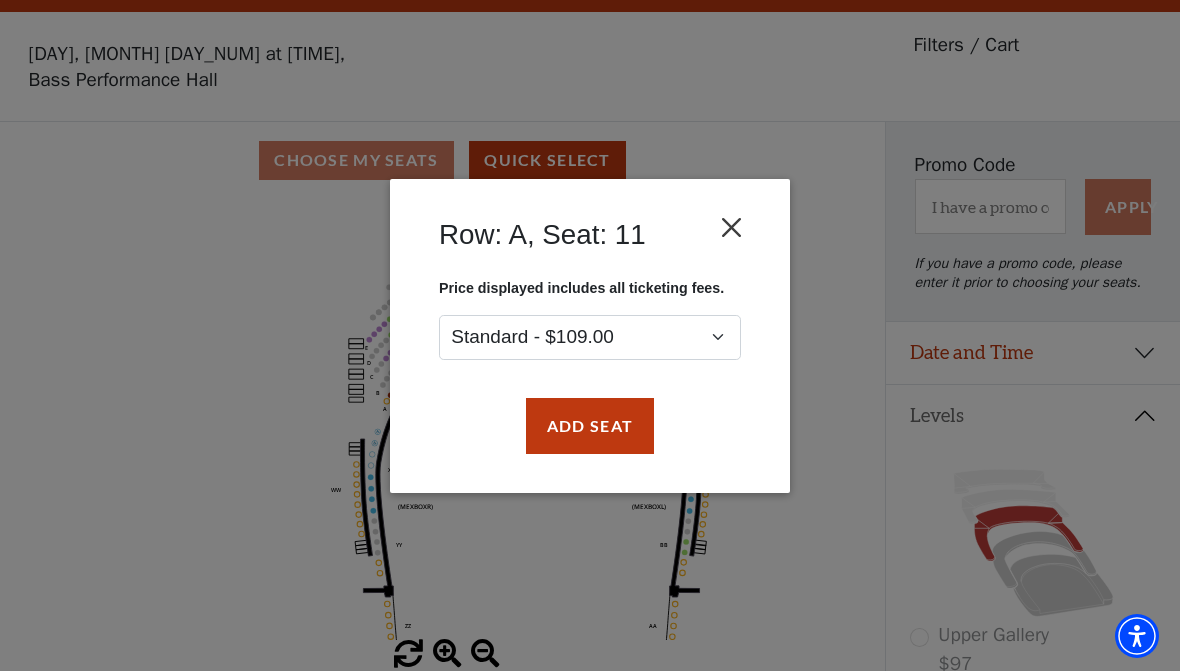 click at bounding box center (732, 227) 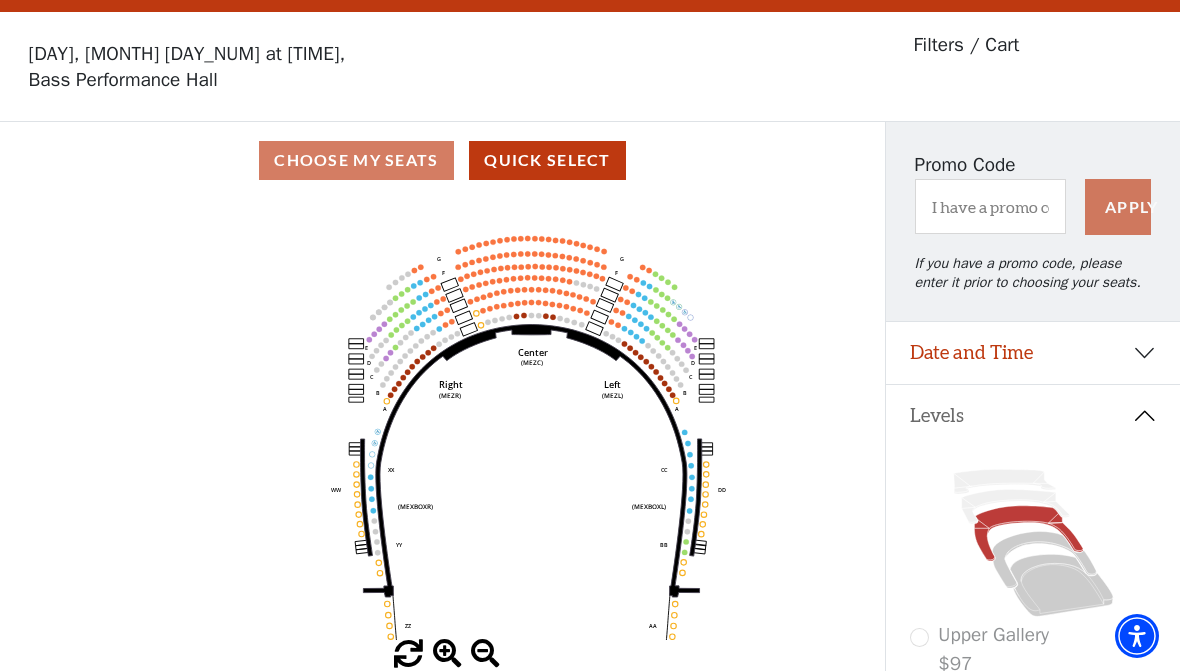click at bounding box center [746, 216] 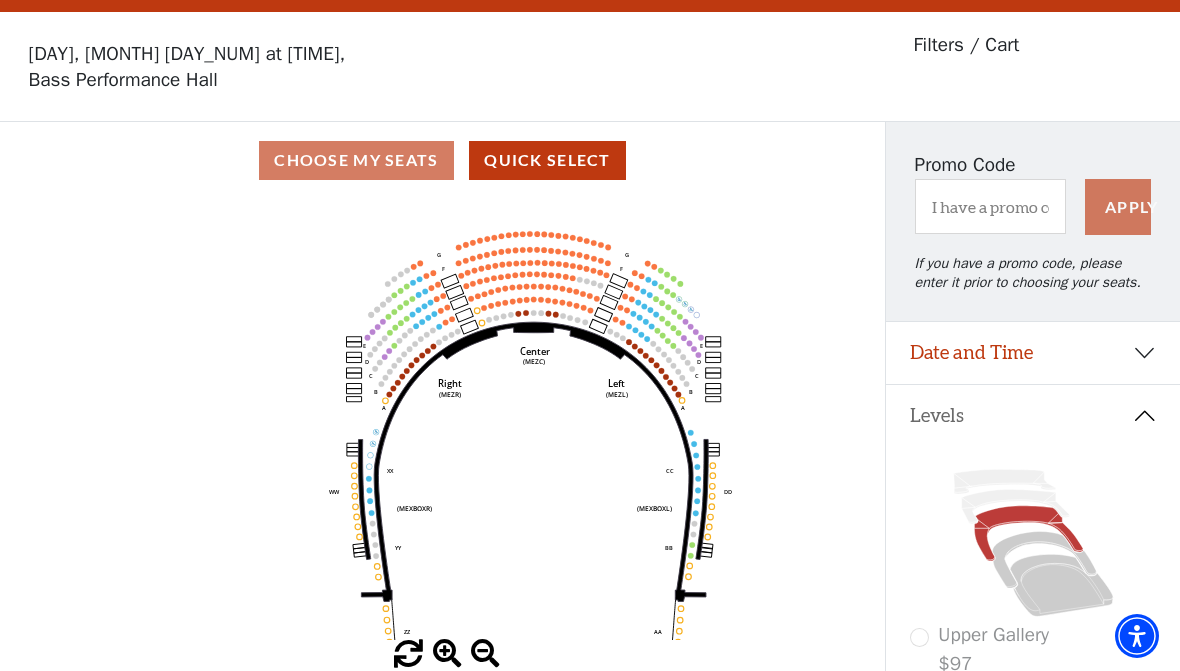 click on "Center   (MEZC)   Right   (MEZR)   Left   (MEZL)   (MEXBOXR)   (MEXBOXL)   XX   WW   CC   DD   YY   BB   ZZ   AA   G   F   E   D   G   F   C   B   A   E   D   C   B   A" 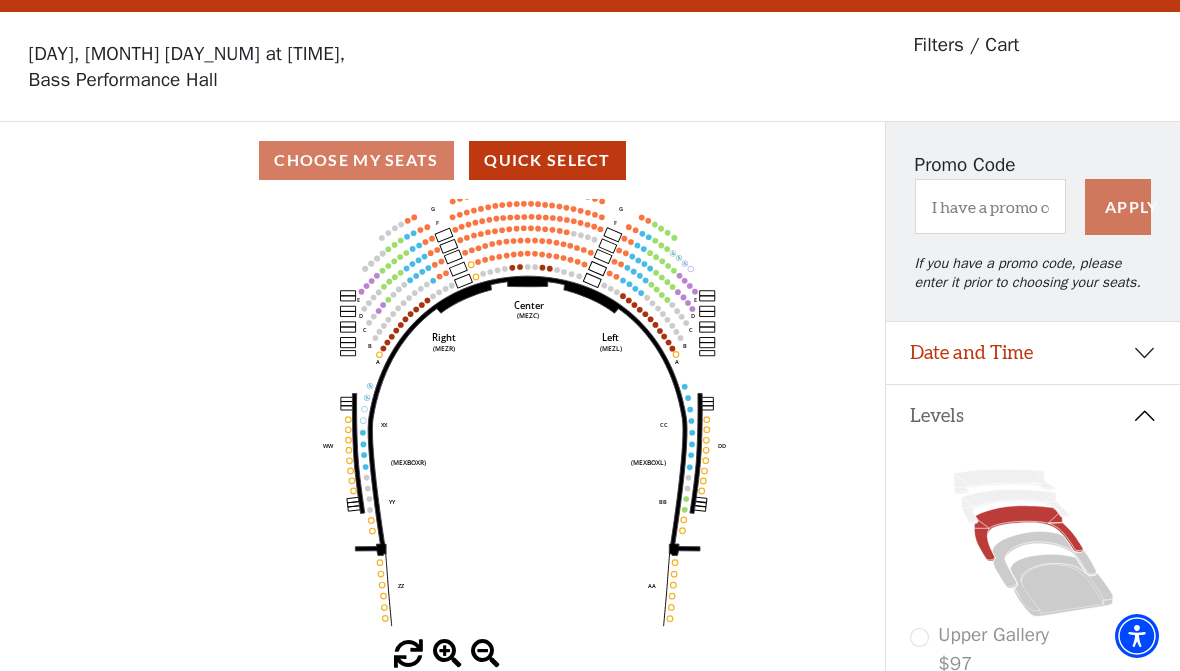 click 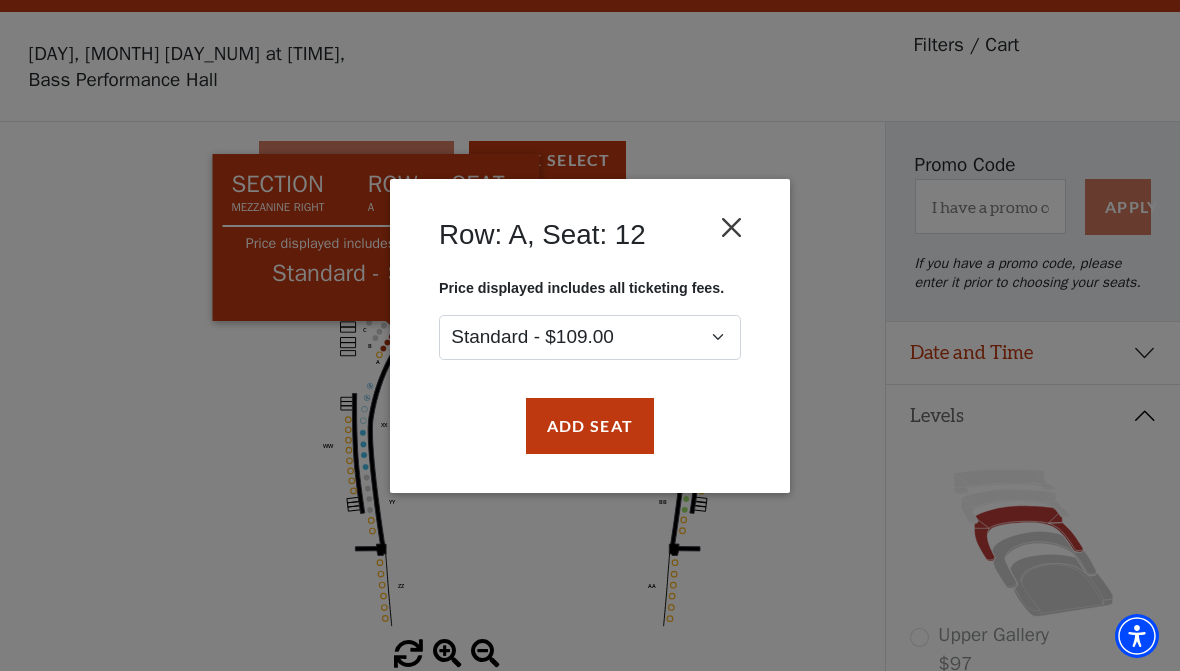 click at bounding box center (732, 227) 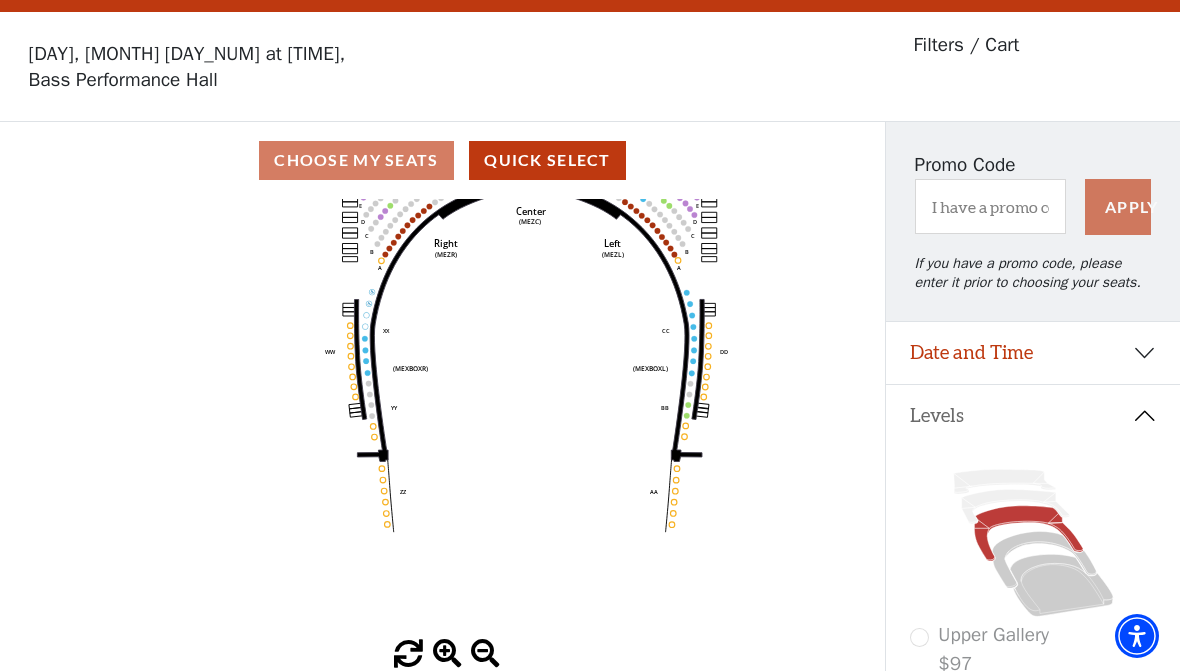click on "Center   (MEZC)   Right   (MEZR)   Left   (MEZL)   (MEXBOXR)   (MEXBOXL)   XX   WW   CC   DD   YY   BB   ZZ   AA   G   F   E   D   G   F   C   B   A   E   D   C   B   A" 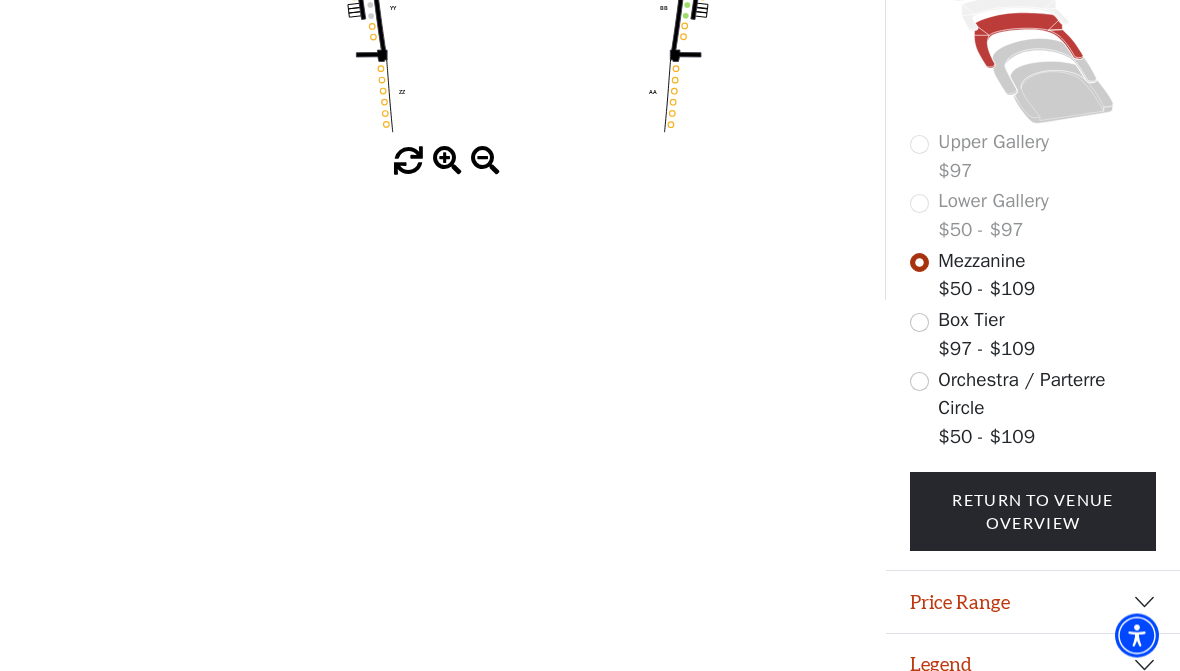 scroll, scrollTop: 545, scrollLeft: 0, axis: vertical 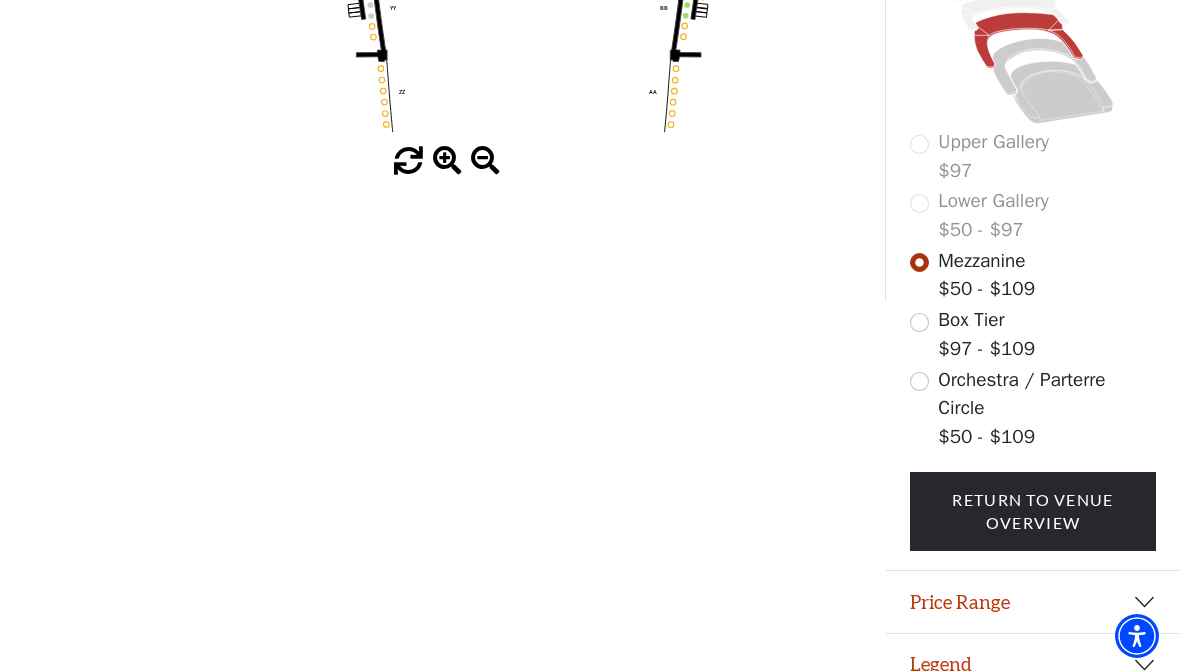click at bounding box center [919, 322] 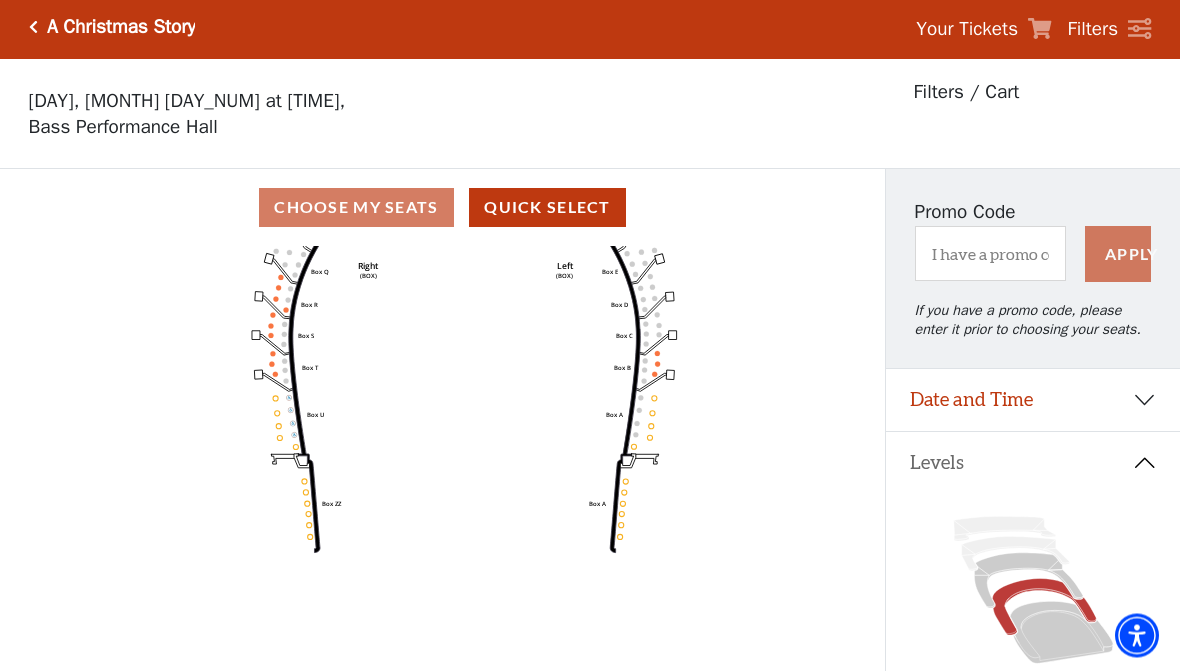scroll, scrollTop: 0, scrollLeft: 0, axis: both 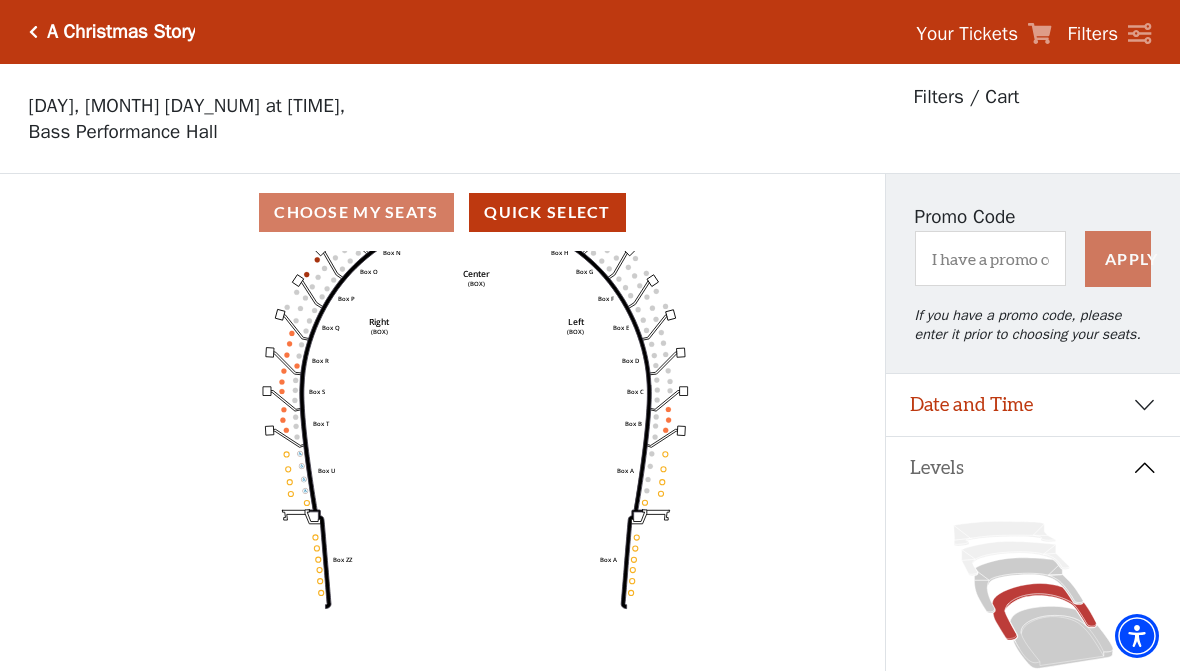 click on "Left   (BOX)   Right   (BOX)   Center   (BOX)   Box ZZ   Box U   Box T   Box S   Box R   Box Q   Box P   Box O   Box N   Box M   Box L   Box A   Box A   Box B   Box C   Box D   Box E   Box F   Box G   Box H   Box I   Box J   Box K" 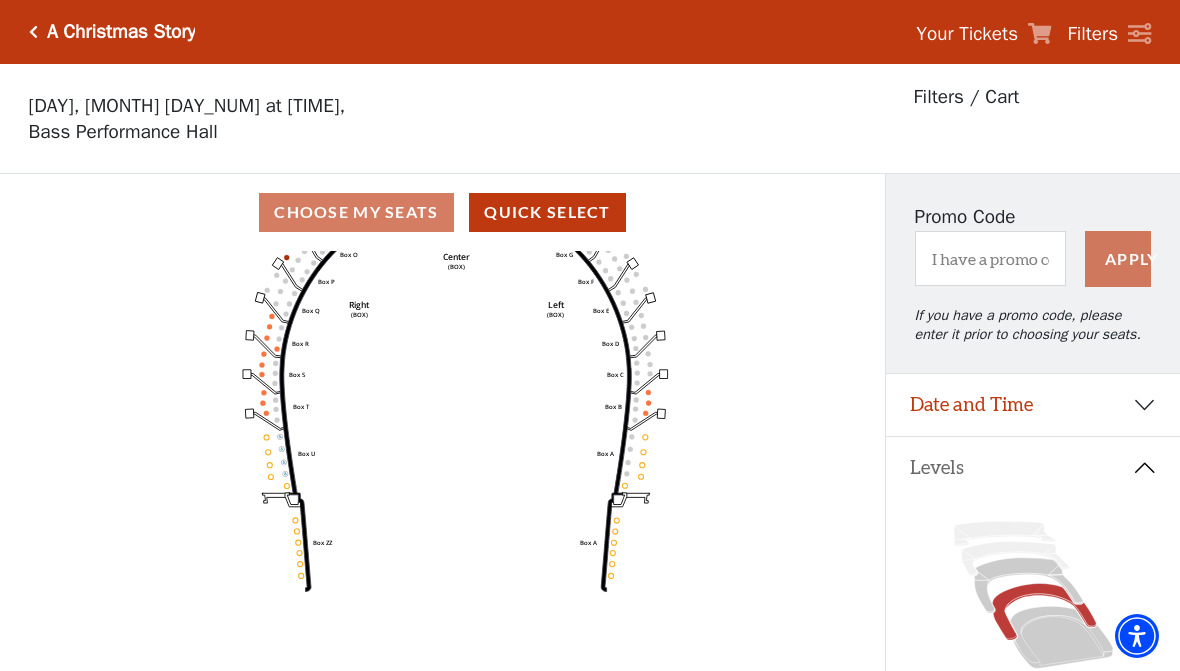 click on "Left   (BOX)   Right   (BOX)   Center   (BOX)   Box ZZ   Box U   Box T   Box S   Box R   Box Q   Box P   Box O   Box N   Box M   Box L   Box A   Box A   Box B   Box C   Box D   Box E   Box F   Box G   Box H   Box I   Box J   Box K" 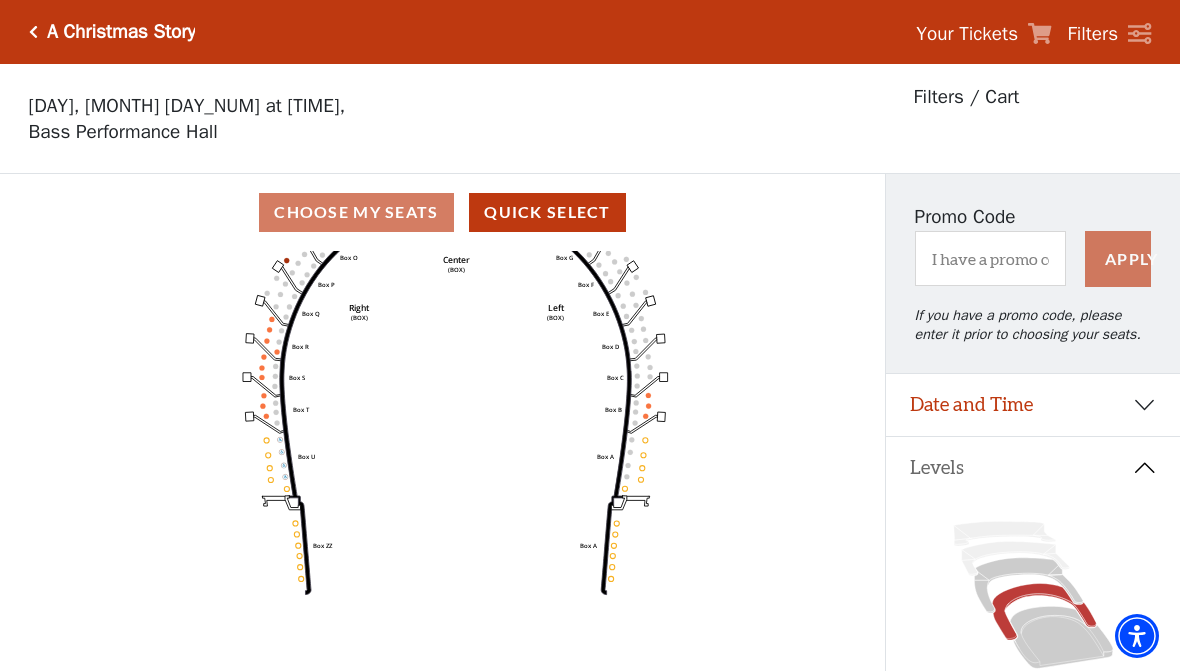click on "Left   (BOX)   Right   (BOX)   Center   (BOX)   Box ZZ   Box U   Box T   Box S   Box R   Box Q   Box P   Box O   Box N   Box M   Box L   Box A   Box A   Box B   Box C   Box D   Box E   Box F   Box G   Box H   Box I   Box J   Box K" 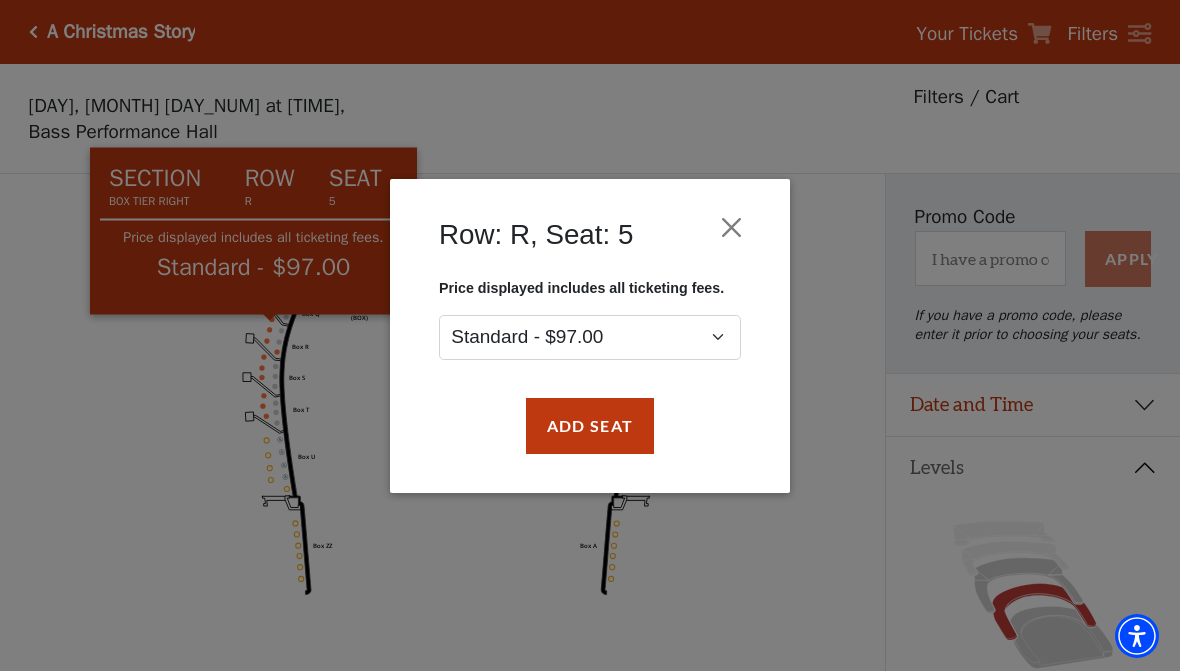 click on "Row: R, Seat: 5
Price displayed includes all ticketing fees.
Standard - $[PRICE]
Add Seat" at bounding box center (590, 335) 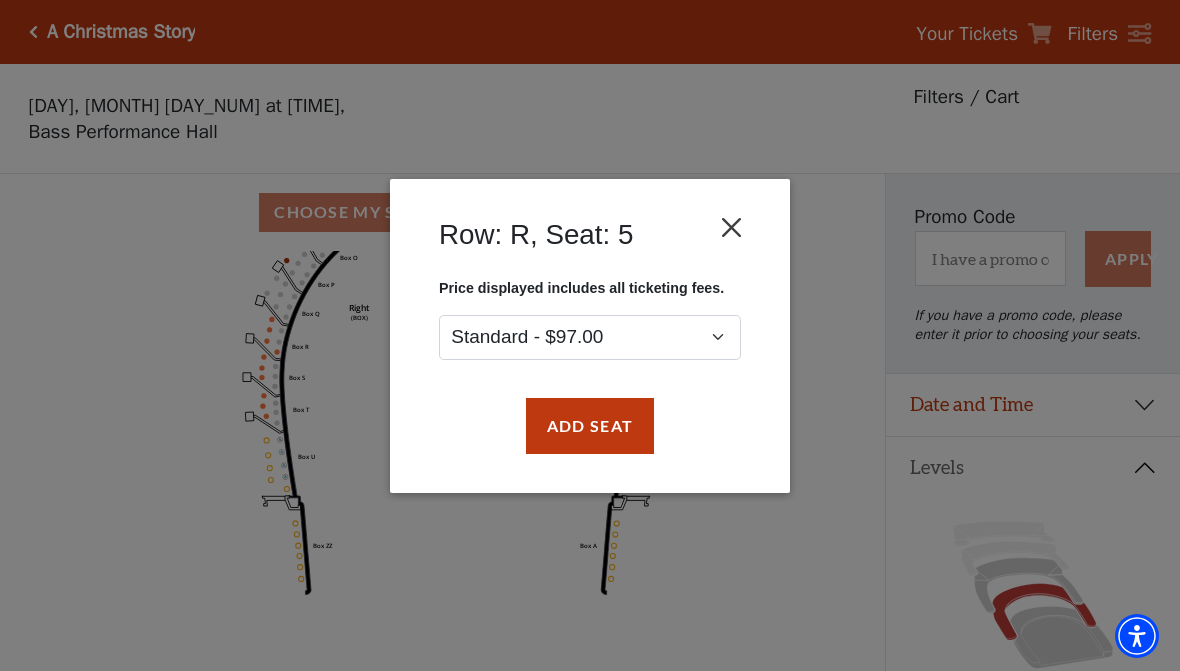 click at bounding box center [732, 227] 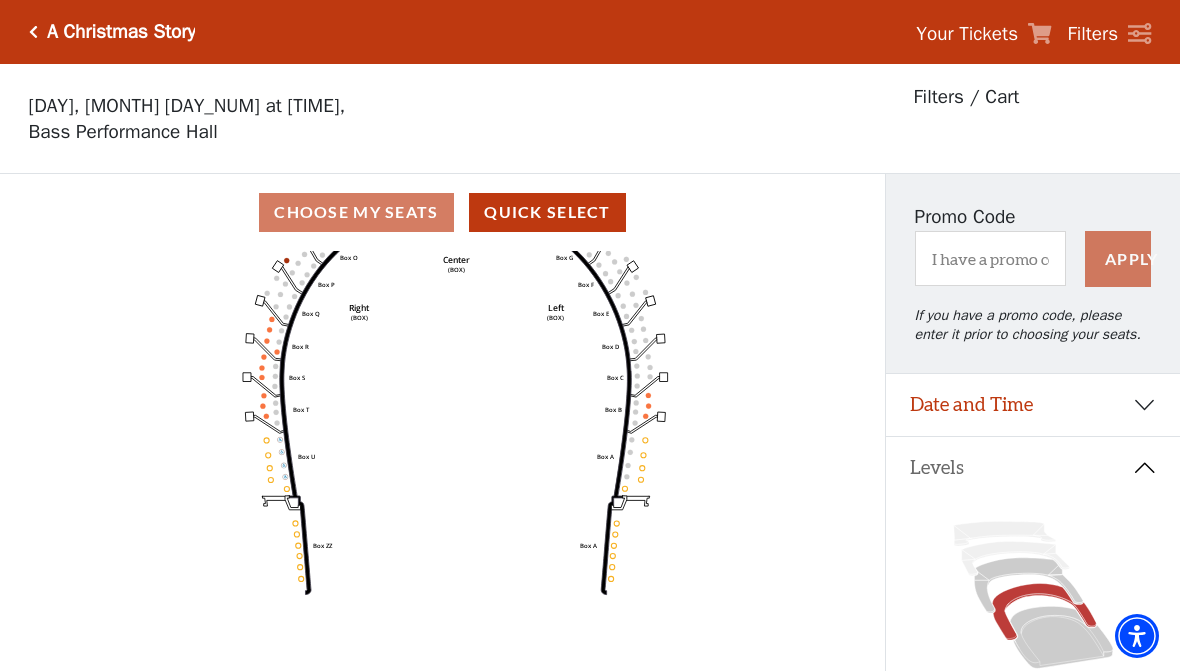 click on "Left   (BOX)   Right   (BOX)   Center   (BOX)   Box ZZ   Box U   Box T   Box S   Box R   Box Q   Box P   Box O   Box N   Box M   Box L   Box A   Box A   Box B   Box C   Box D   Box E   Box F   Box G   Box H   Box I   Box J   Box K" 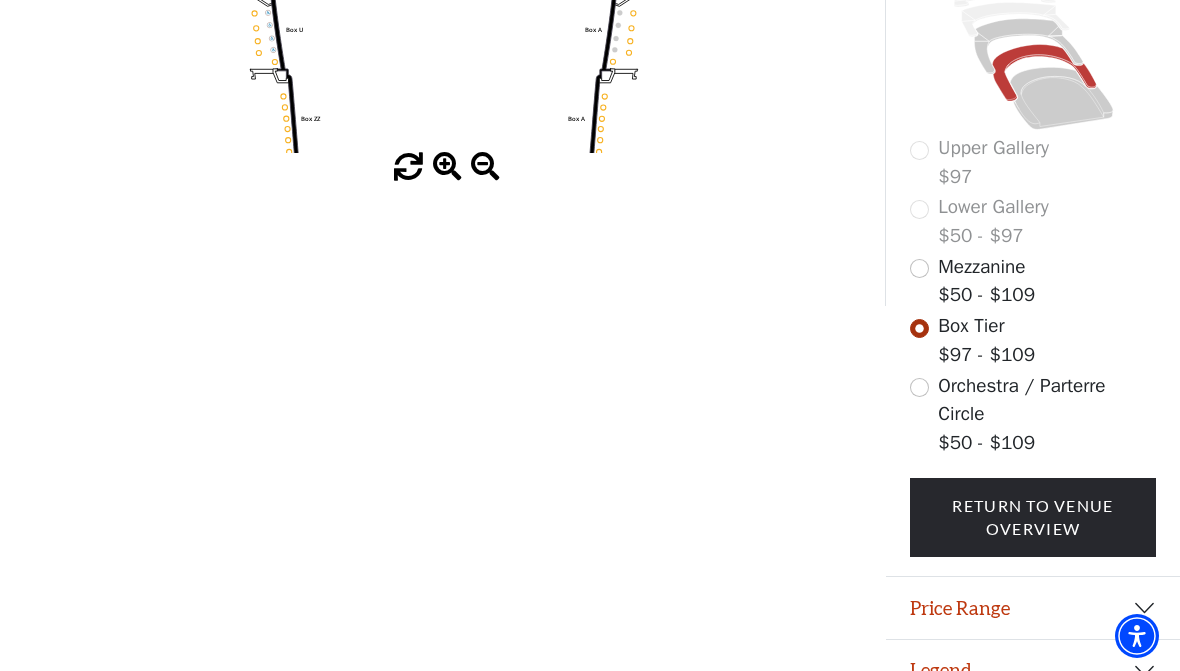 scroll, scrollTop: 575, scrollLeft: 0, axis: vertical 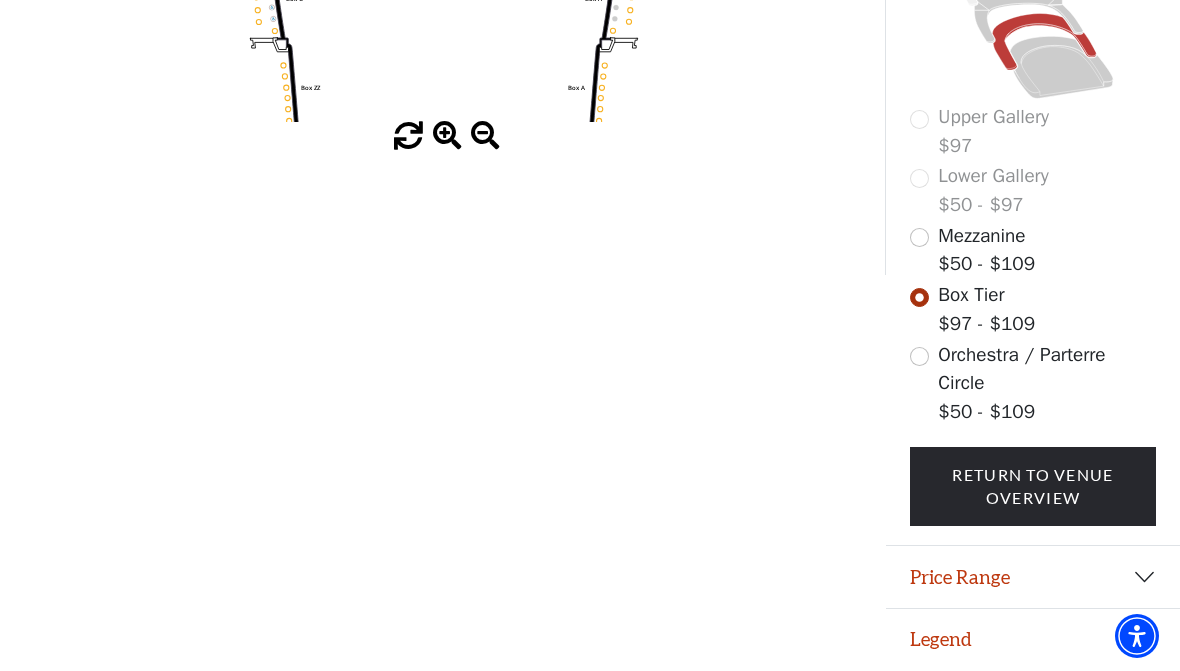click on "Legend" at bounding box center [1033, 640] 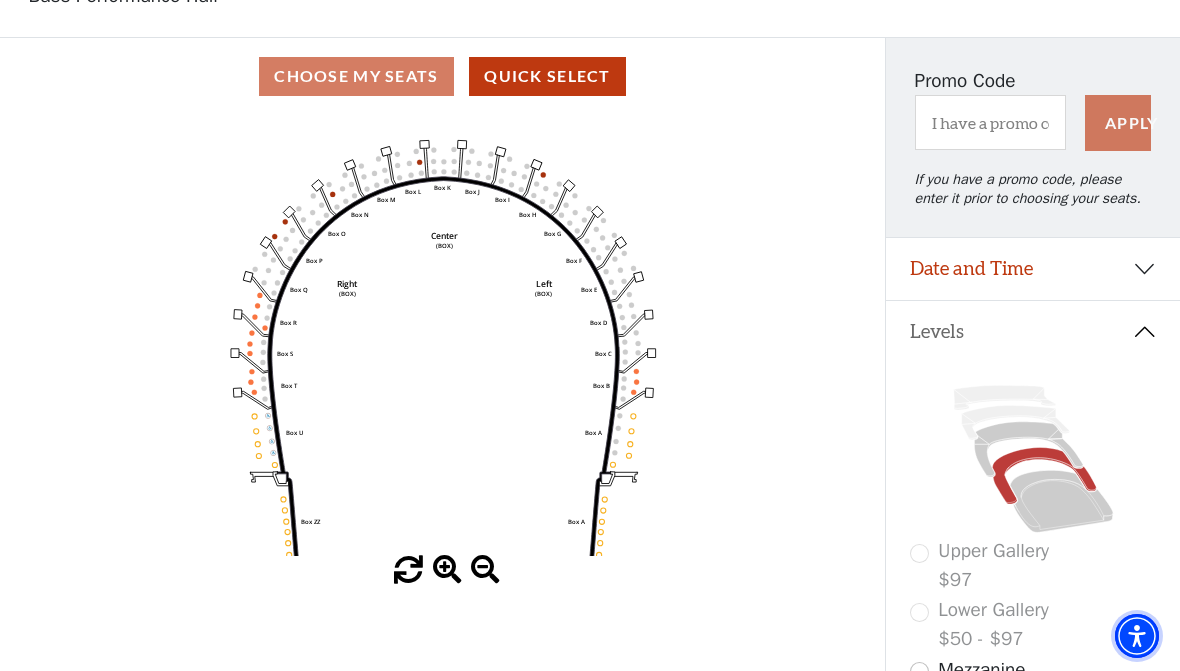 scroll, scrollTop: 130, scrollLeft: 0, axis: vertical 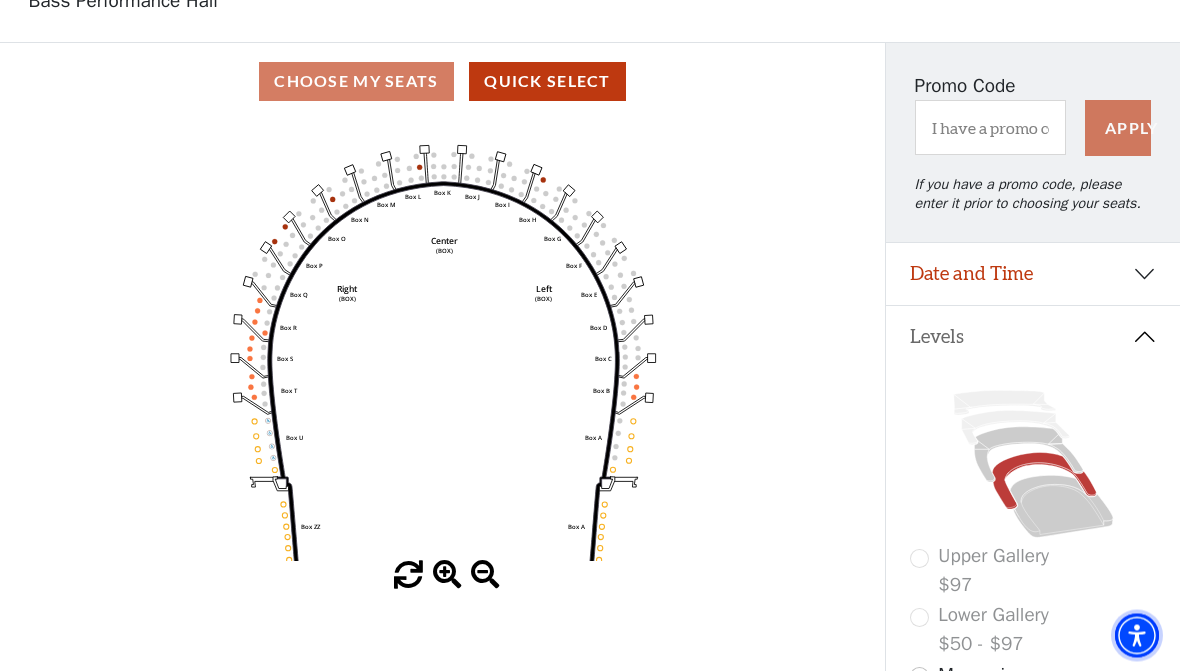 click 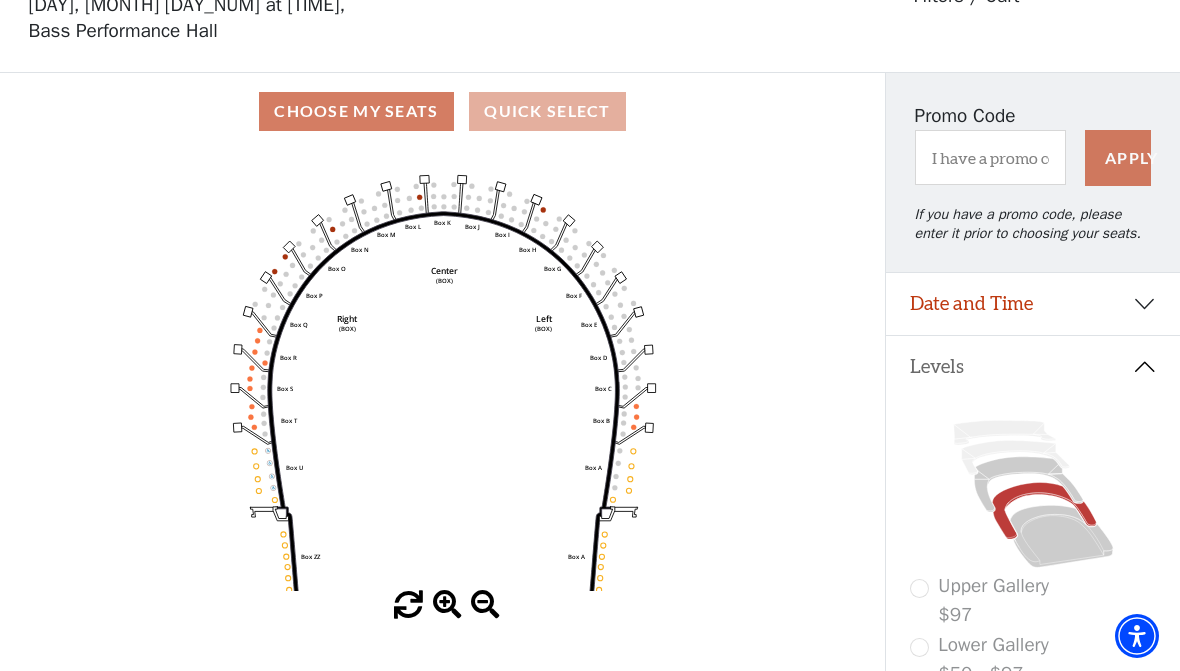click on "Quick Select" at bounding box center [547, 111] 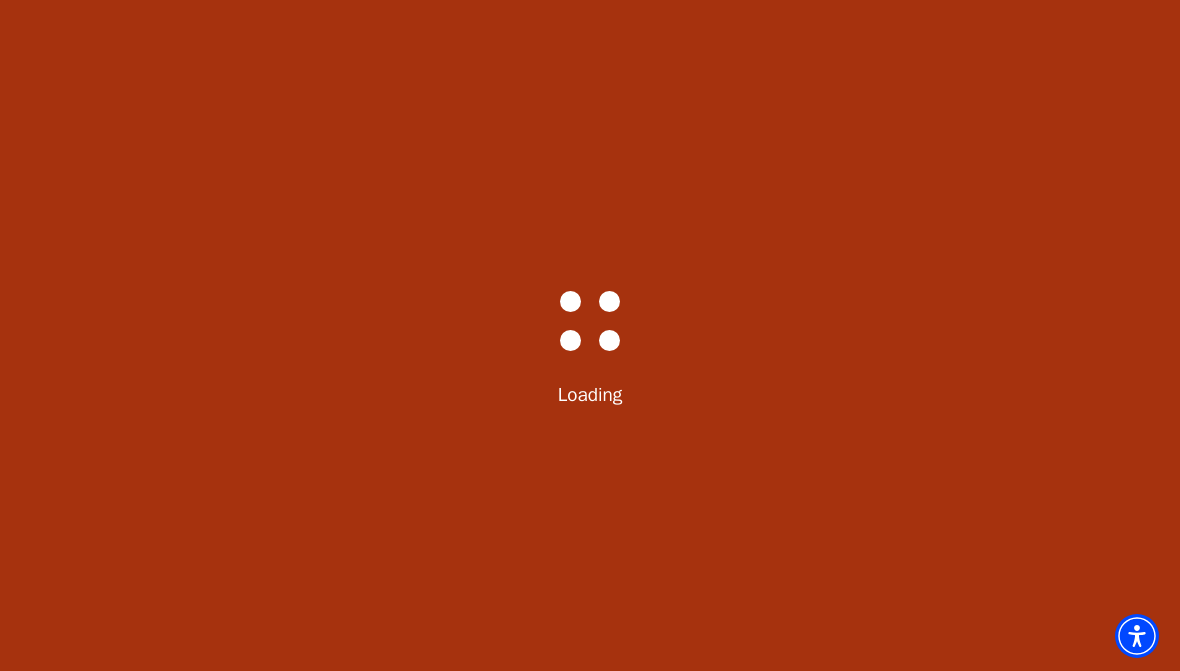 select on "6299" 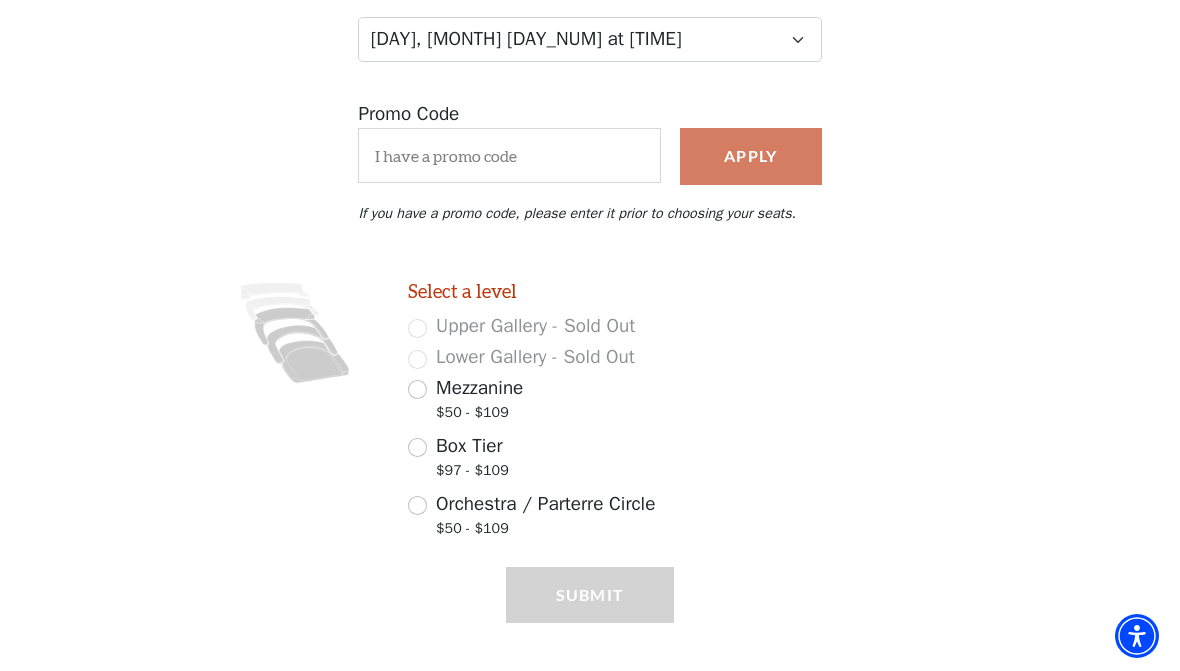 scroll, scrollTop: 319, scrollLeft: 0, axis: vertical 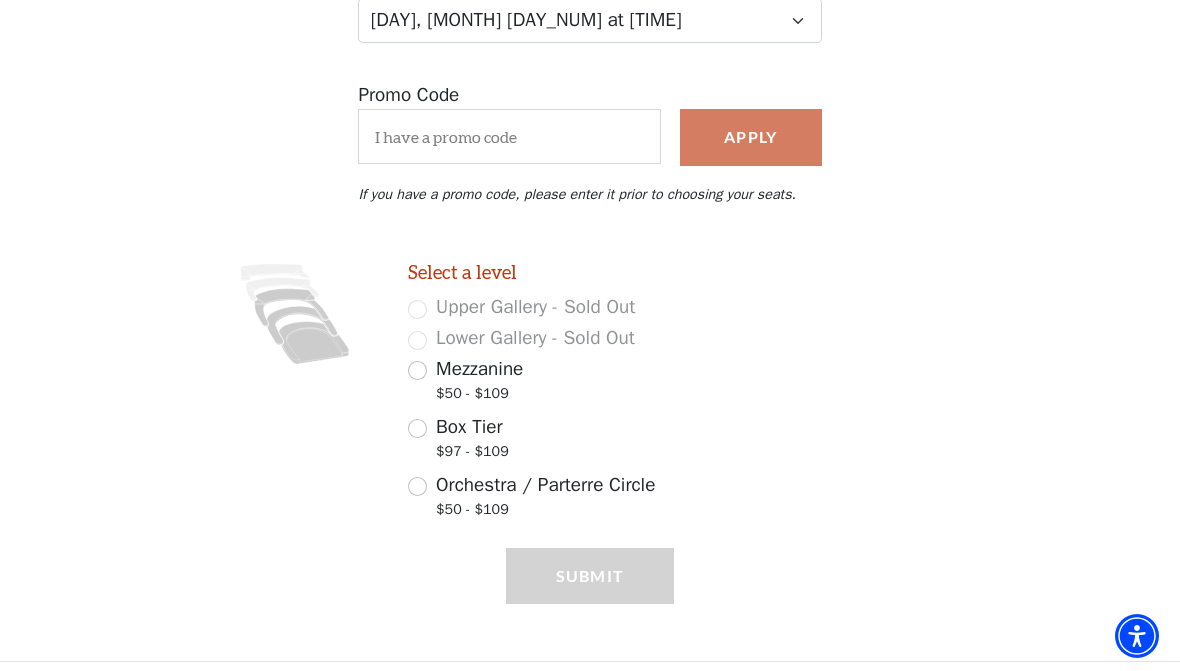 click on "Mezzanine     $[PRICE] - $[PRICE]" at bounding box center (541, 383) 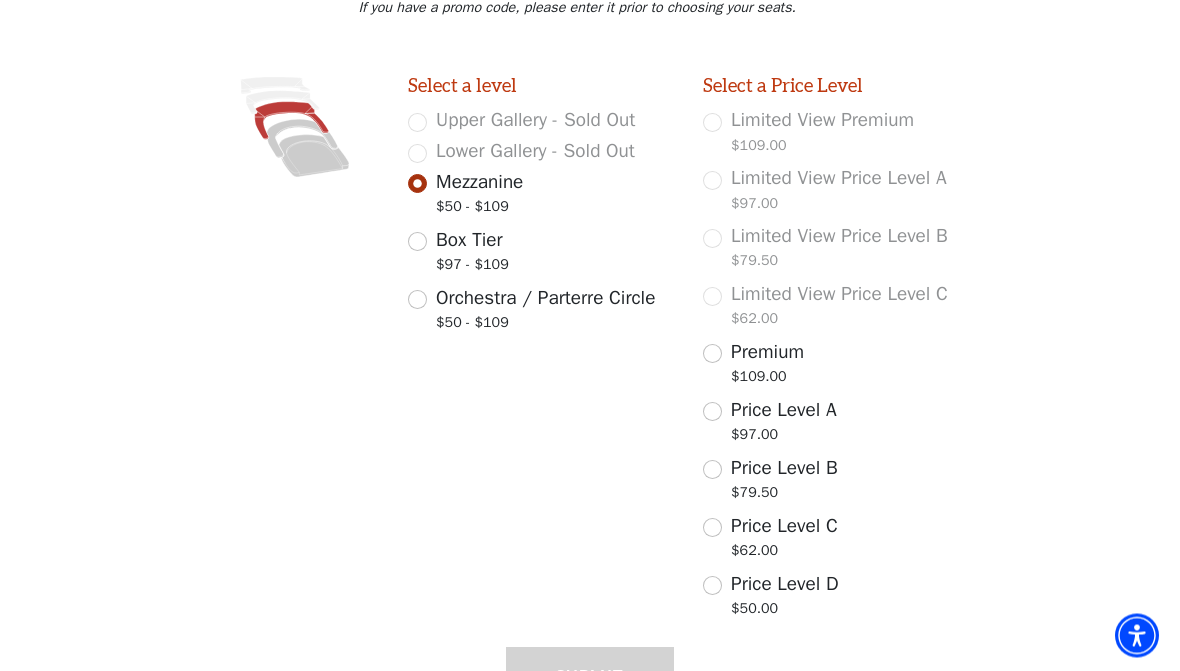 scroll, scrollTop: 495, scrollLeft: 0, axis: vertical 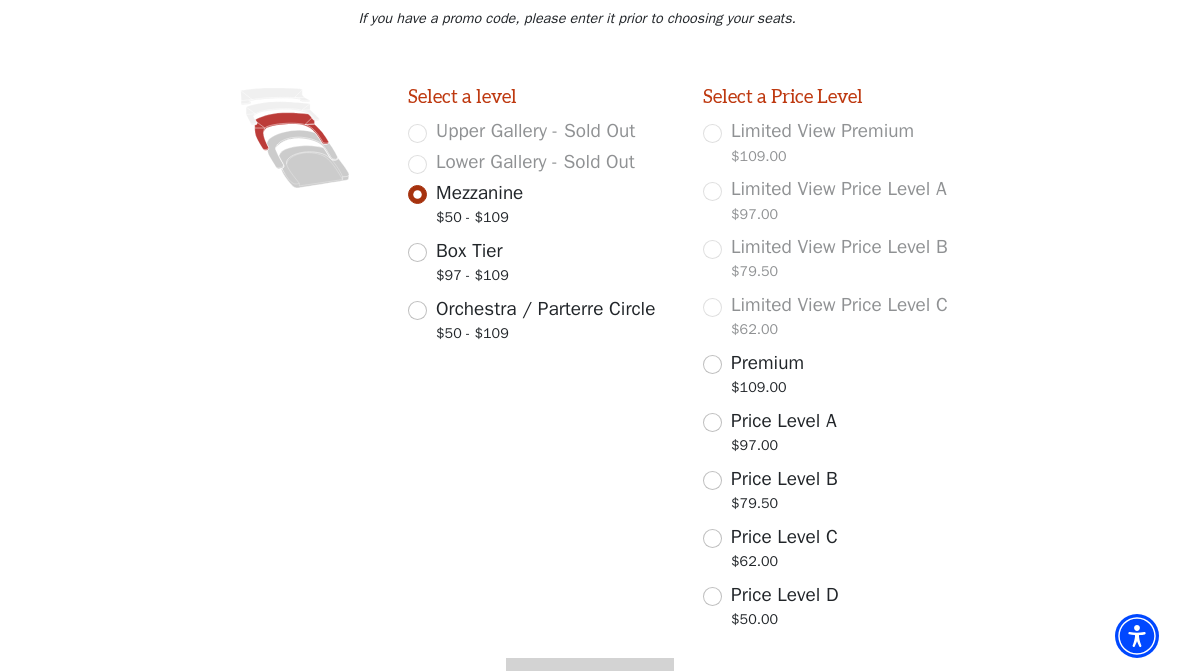click on "Premium $[PRICE]" at bounding box center (712, 364) 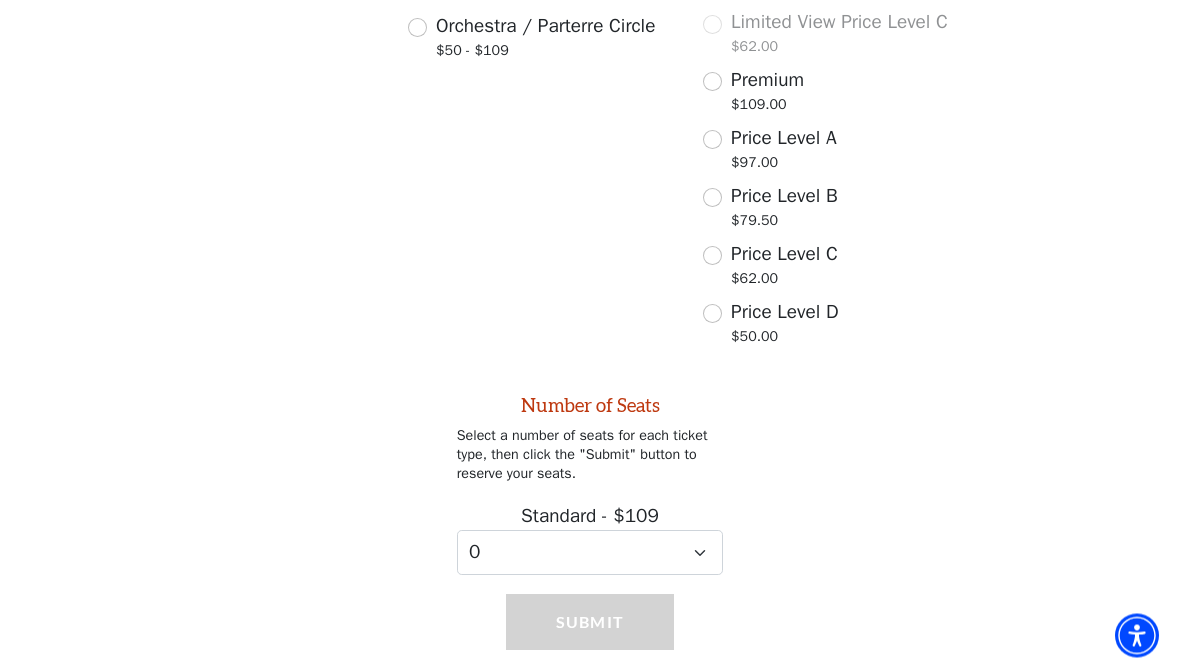 scroll, scrollTop: 816, scrollLeft: 0, axis: vertical 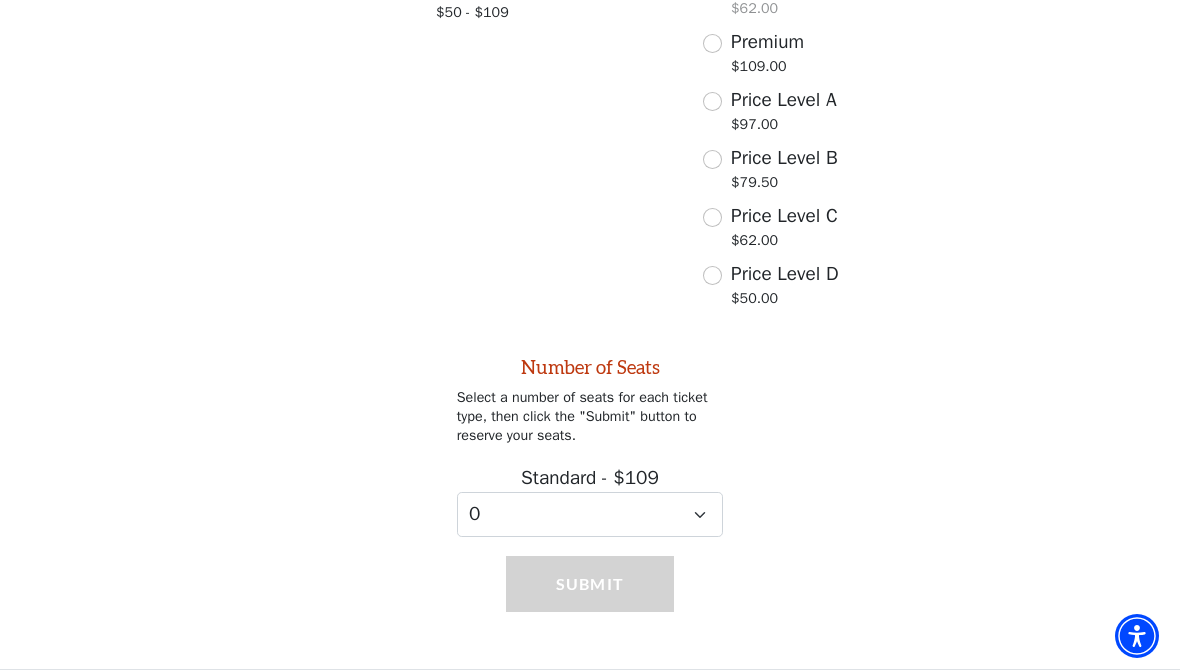 click on "Number of Seats   Select a number of seats for each ticket type, then click the "Submit" button to reserve your seats.
Standard - $[PRICE]
0 1 2 3 4 5 6 7 8 9" at bounding box center (590, 428) 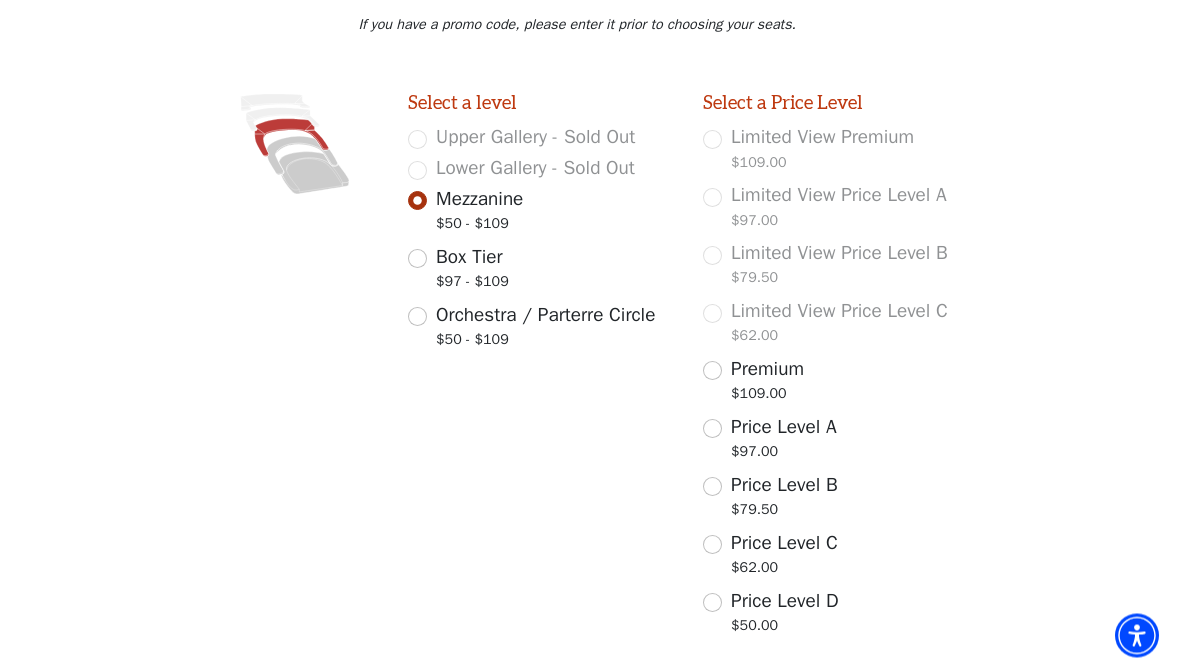 scroll, scrollTop: 485, scrollLeft: 0, axis: vertical 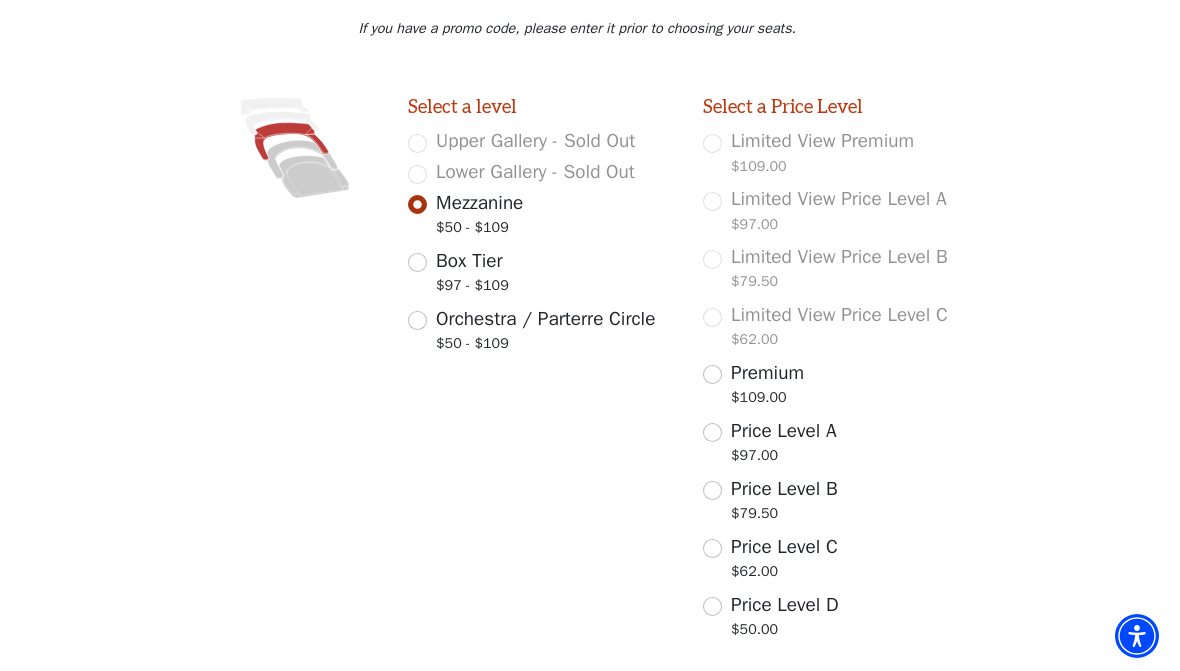 click on "Premium" at bounding box center (767, 373) 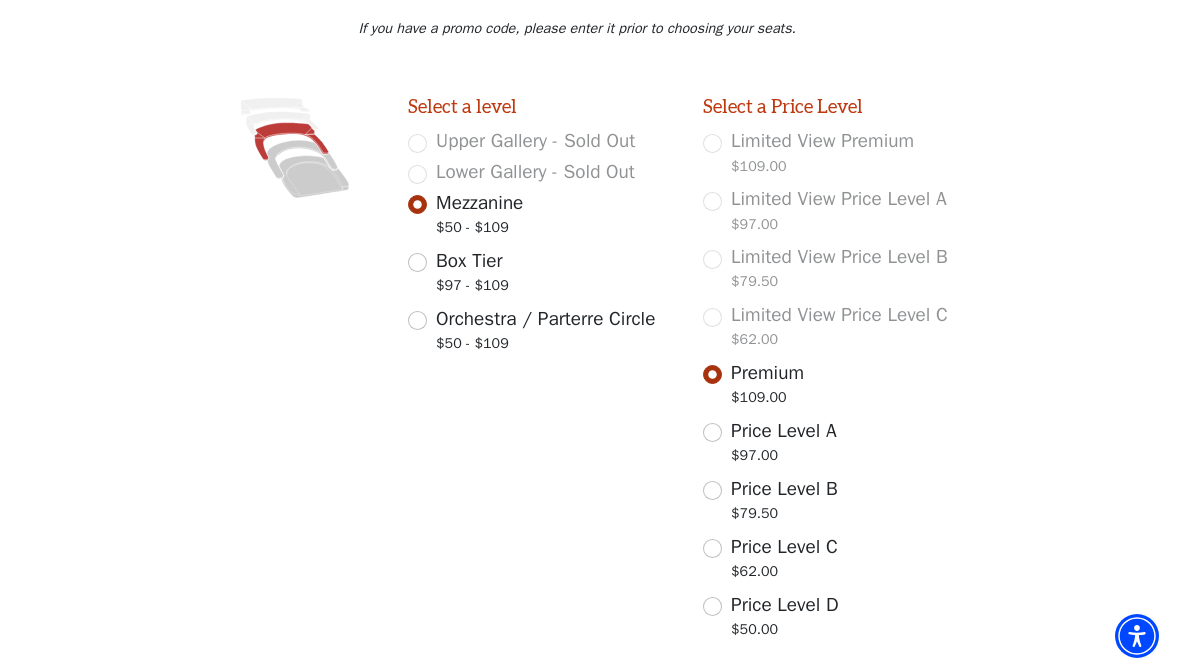 click on "Premium $[PRICE]" at bounding box center [712, 374] 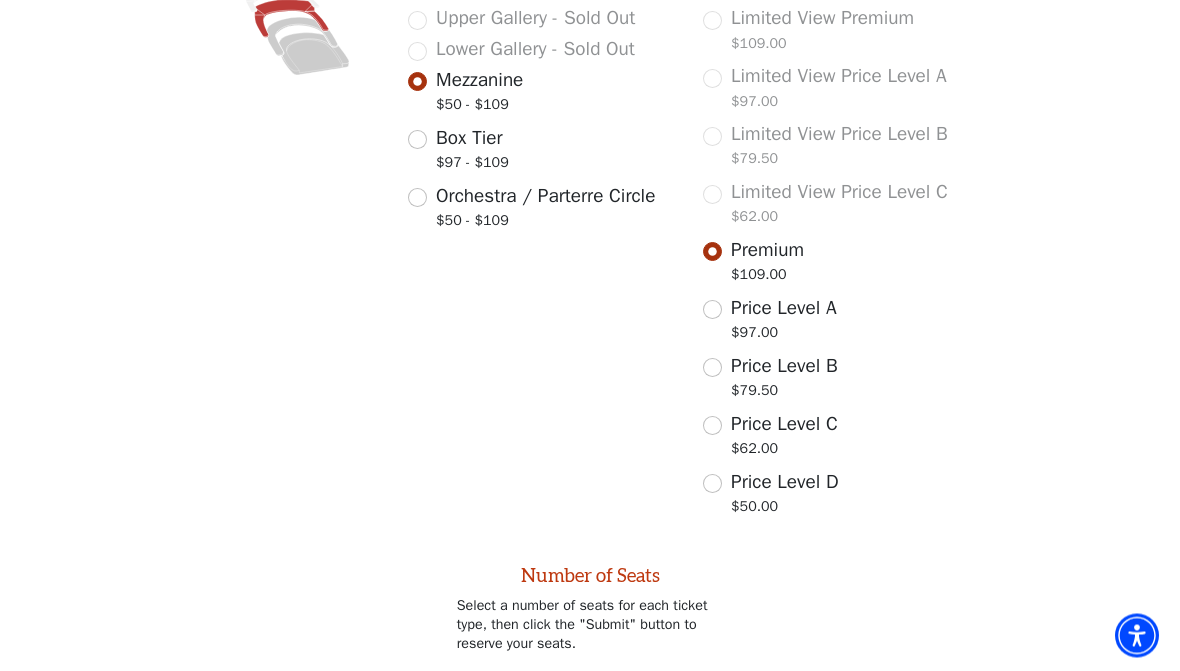 scroll, scrollTop: 816, scrollLeft: 0, axis: vertical 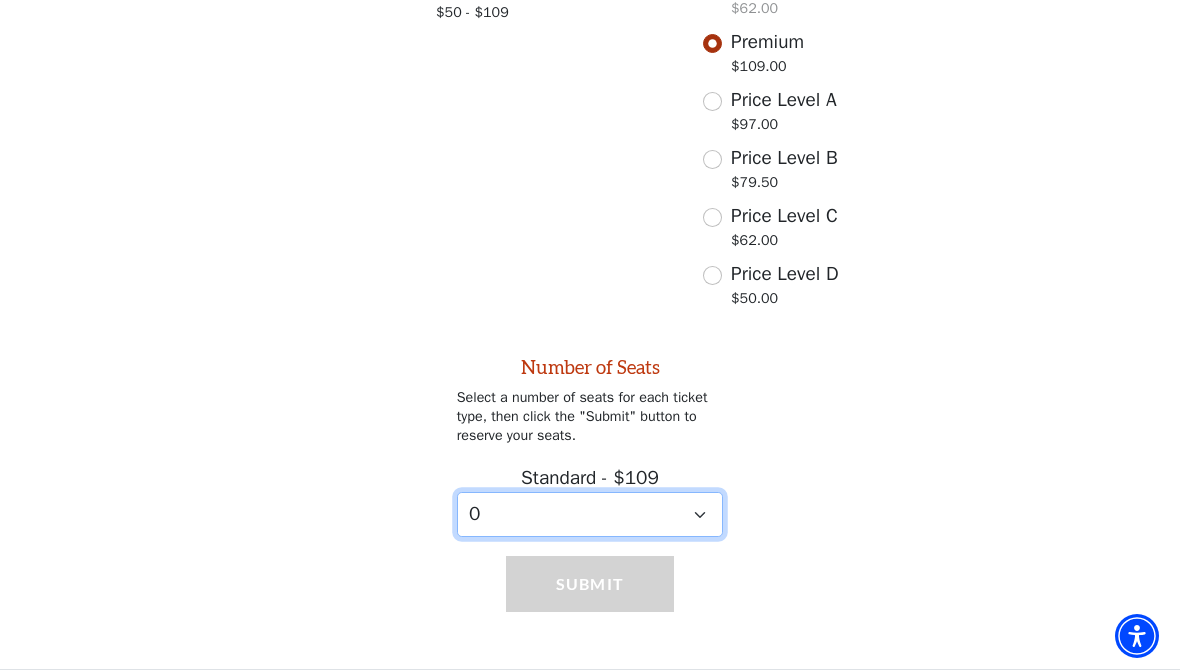 click on "0 1 2 3 4 5 6 7 8 9" at bounding box center (590, 514) 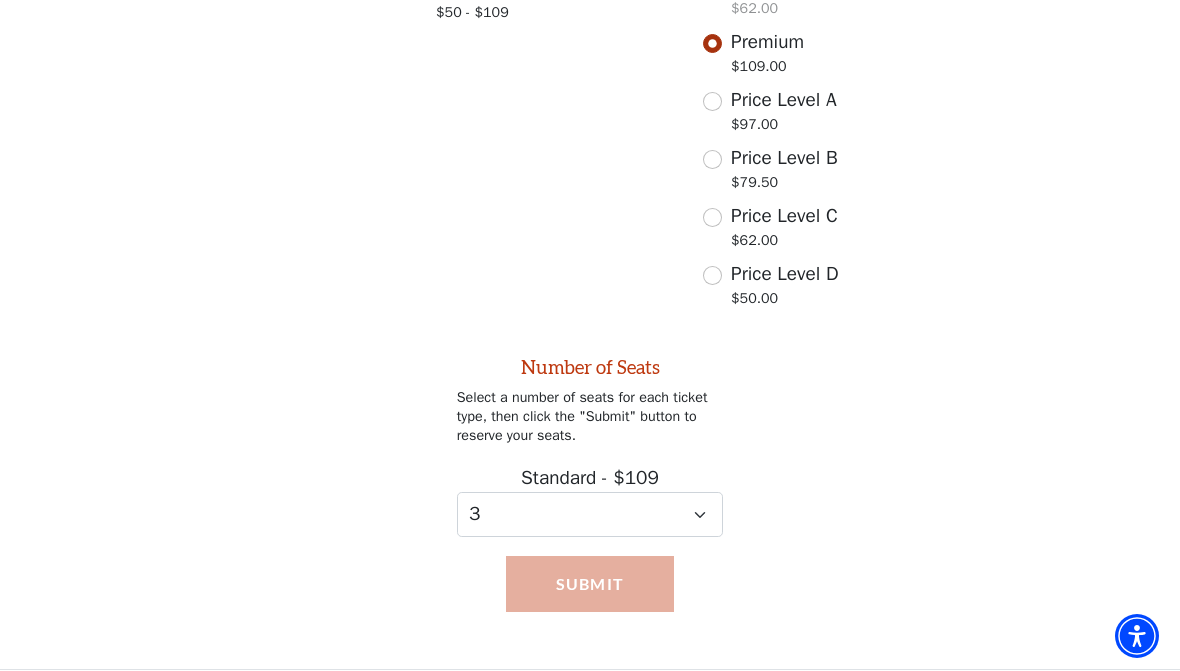 click on "Submit" at bounding box center [590, 584] 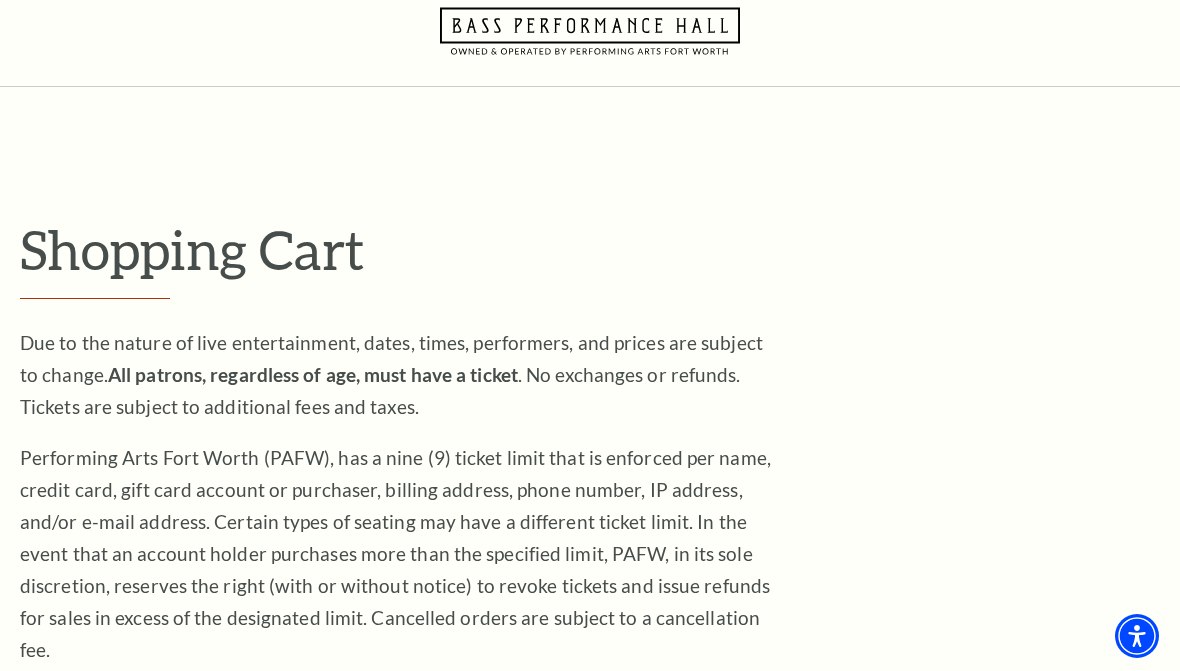 scroll, scrollTop: 0, scrollLeft: 0, axis: both 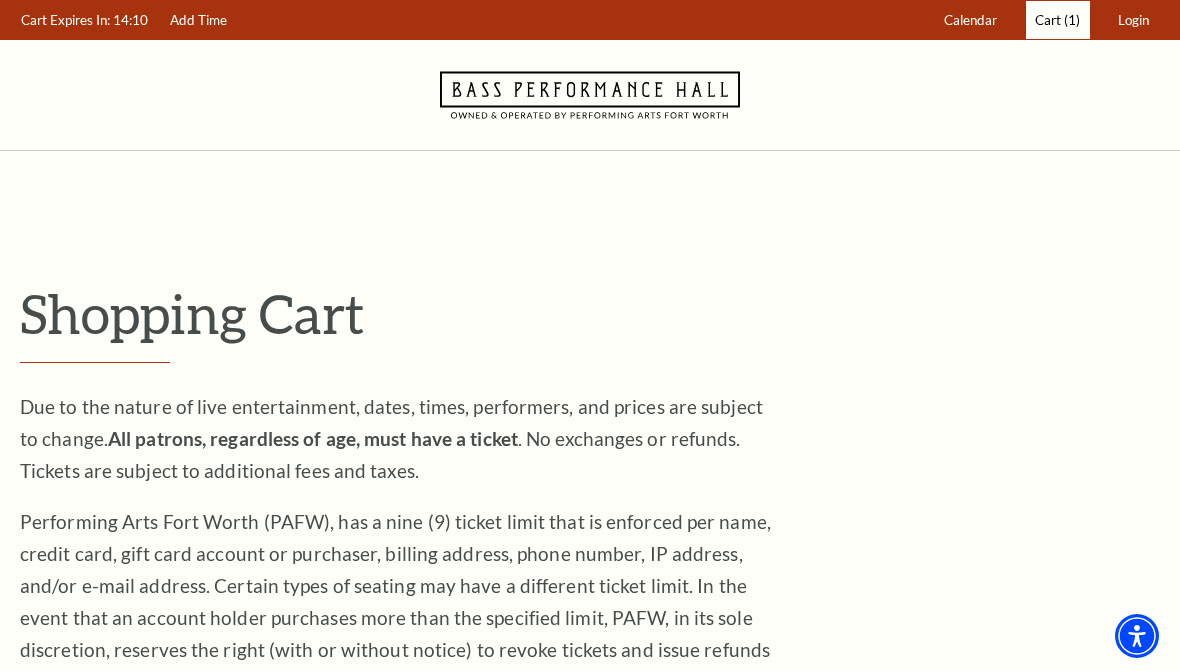 click on "(1)" at bounding box center [1072, 20] 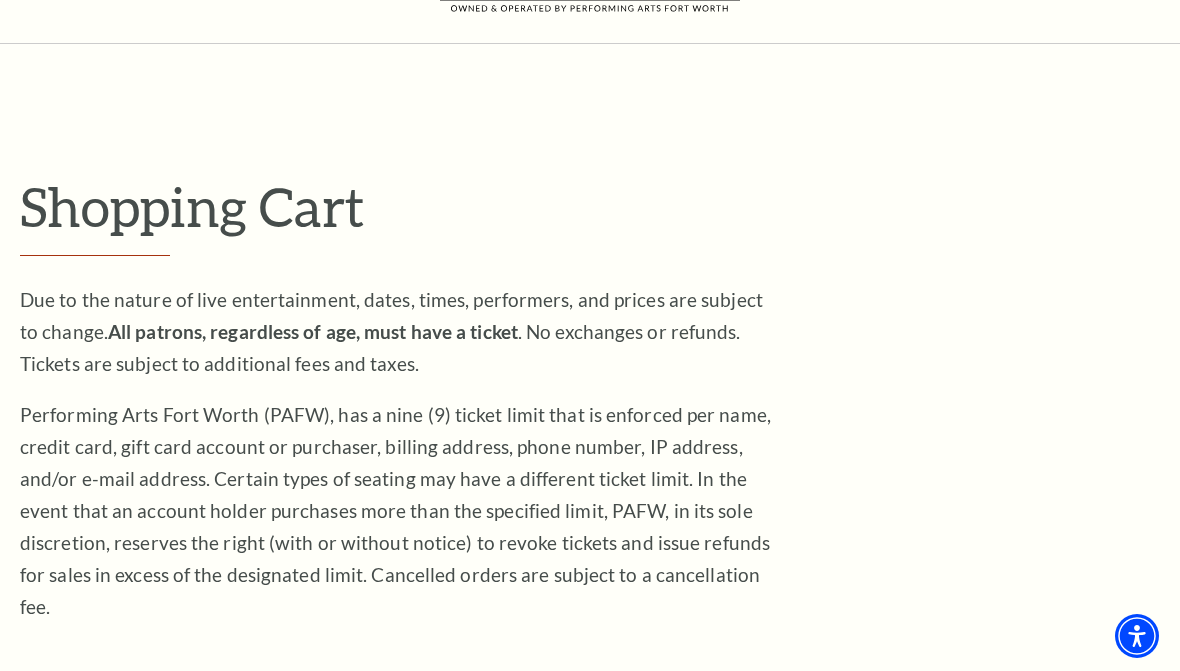 scroll, scrollTop: 0, scrollLeft: 0, axis: both 